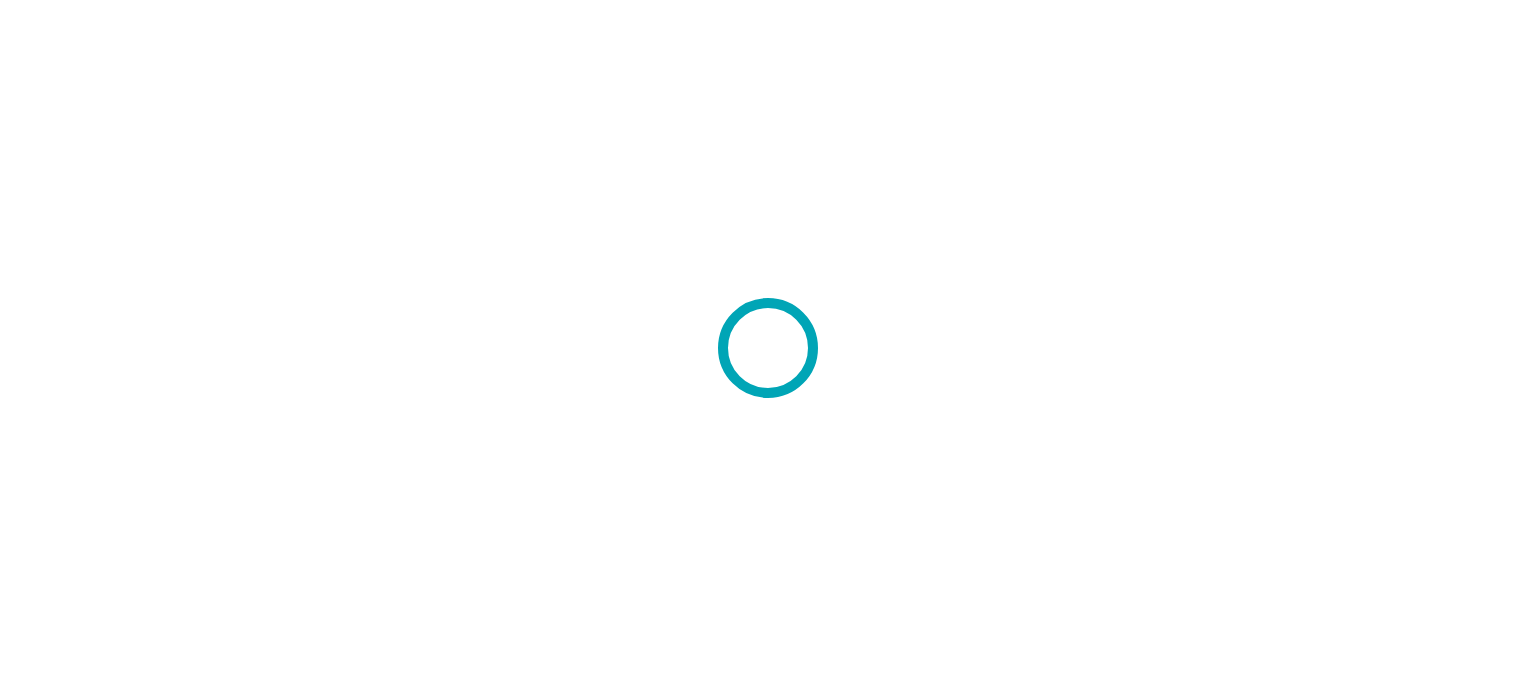 scroll, scrollTop: 0, scrollLeft: 0, axis: both 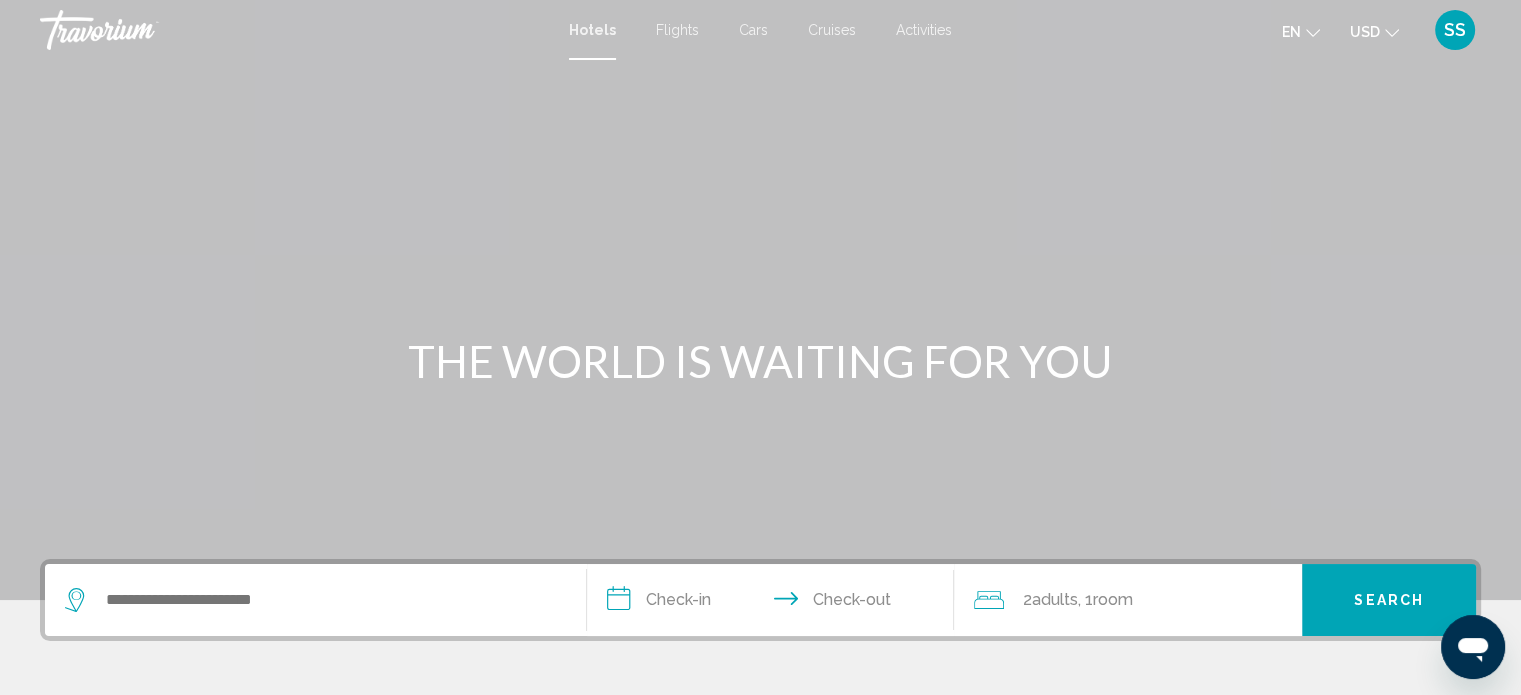 click on "Cruises" at bounding box center [832, 30] 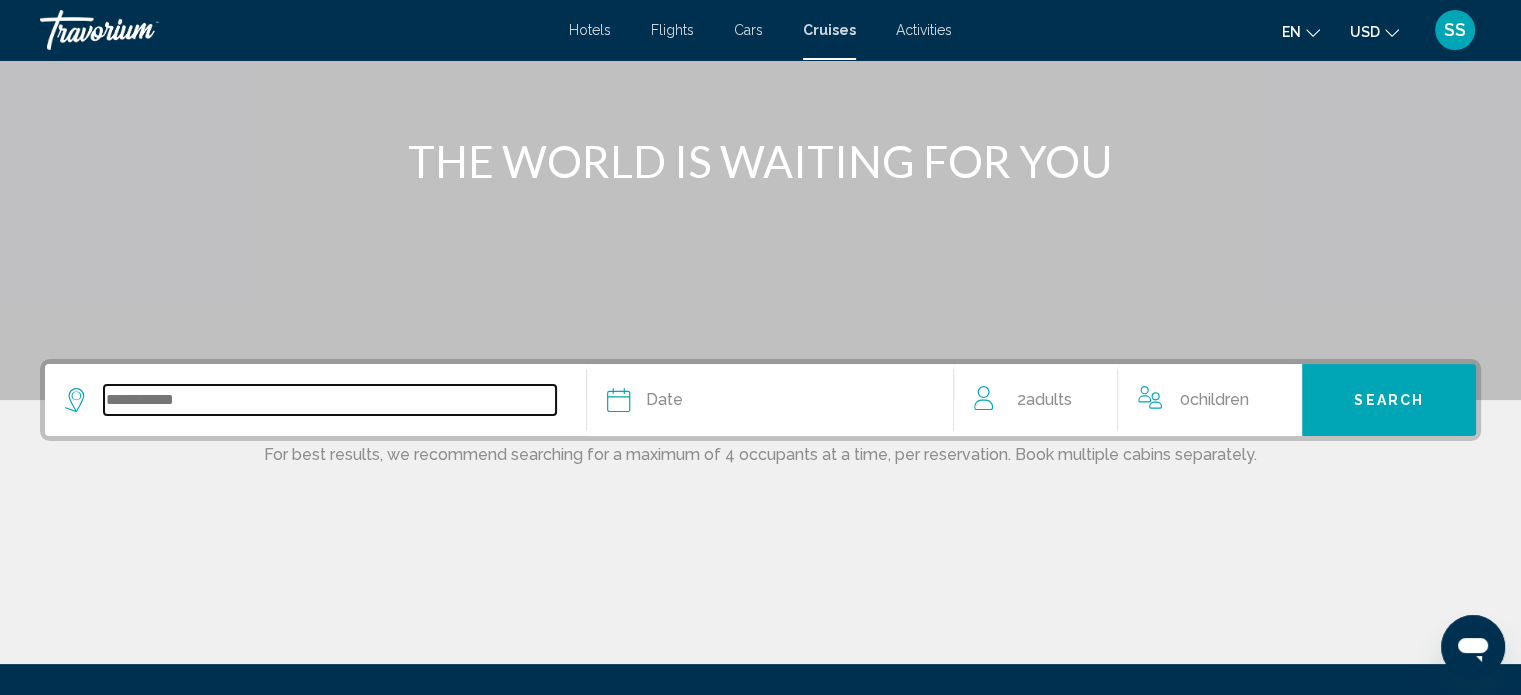 click at bounding box center (330, 400) 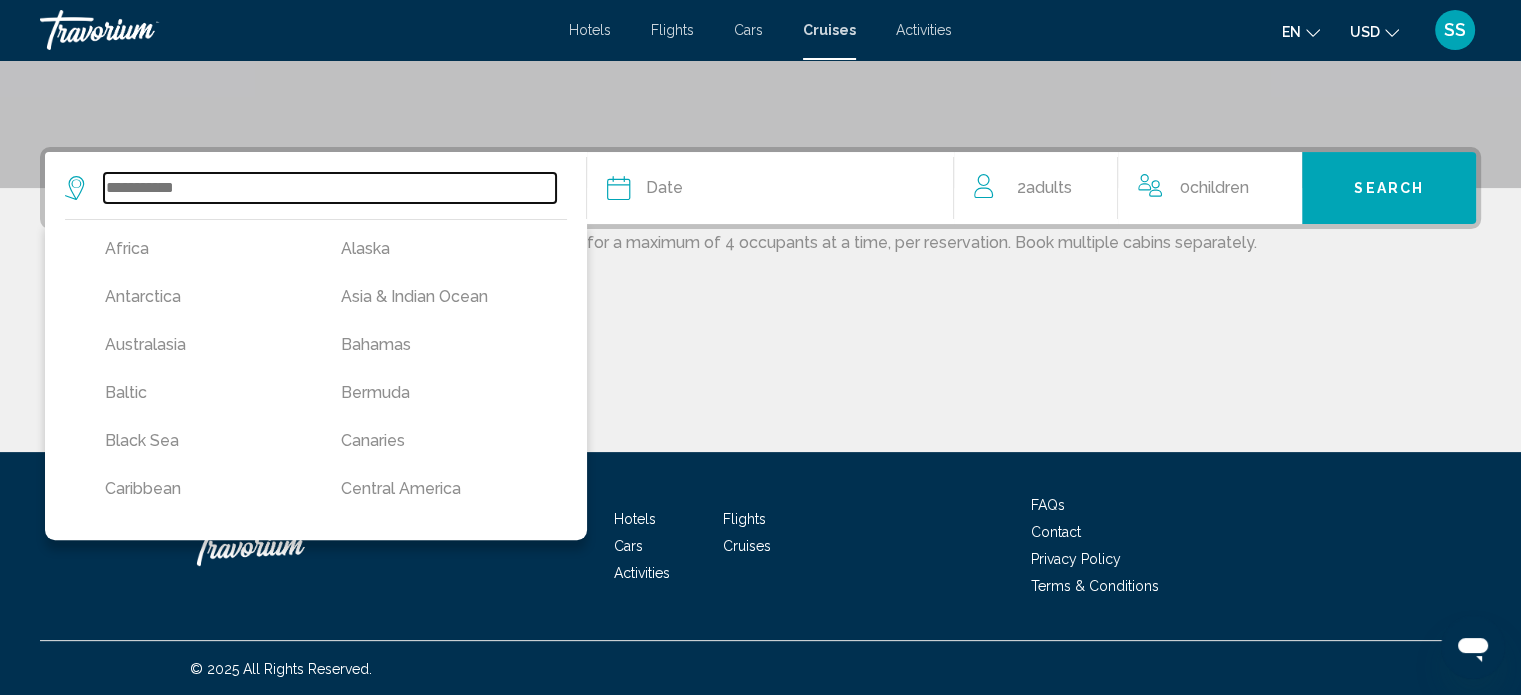 scroll, scrollTop: 413, scrollLeft: 0, axis: vertical 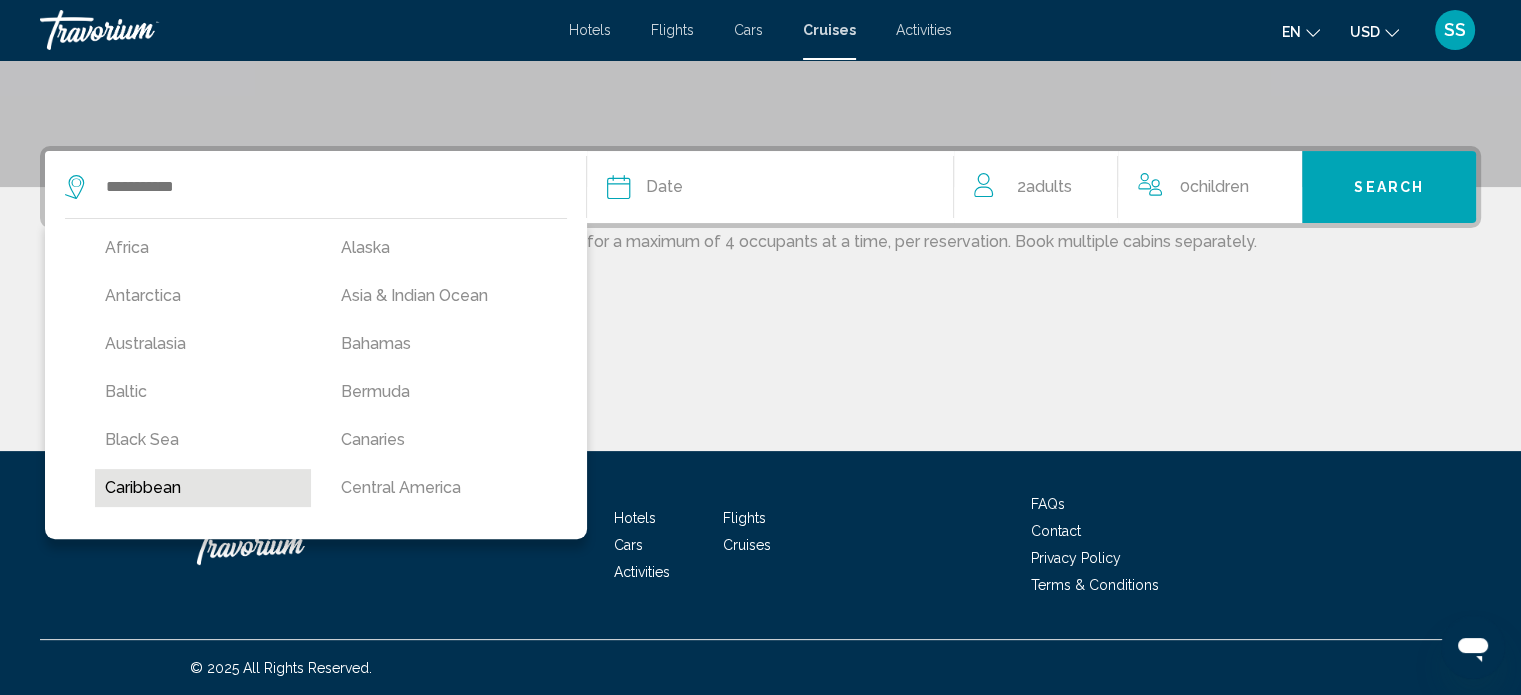 click on "Caribbean" at bounding box center (203, 248) 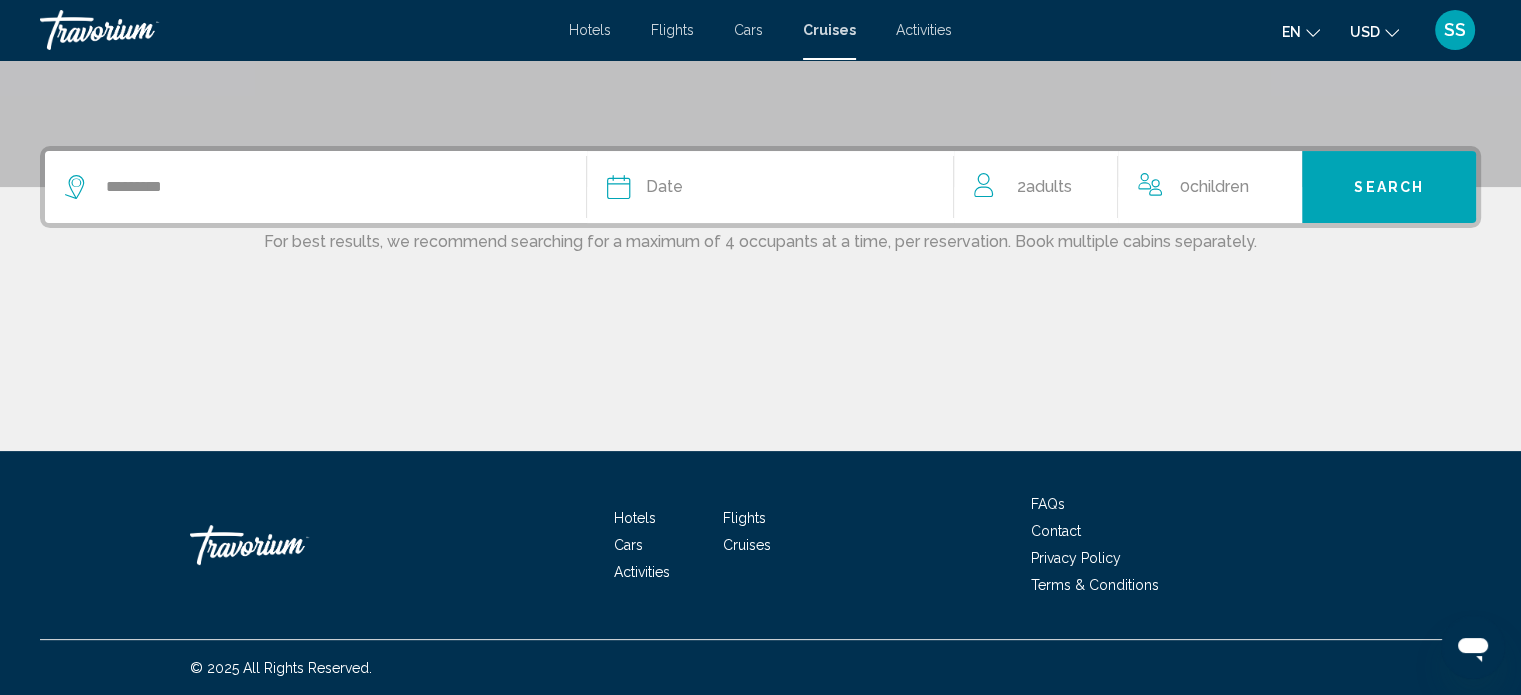 click on "Date" at bounding box center [770, 187] 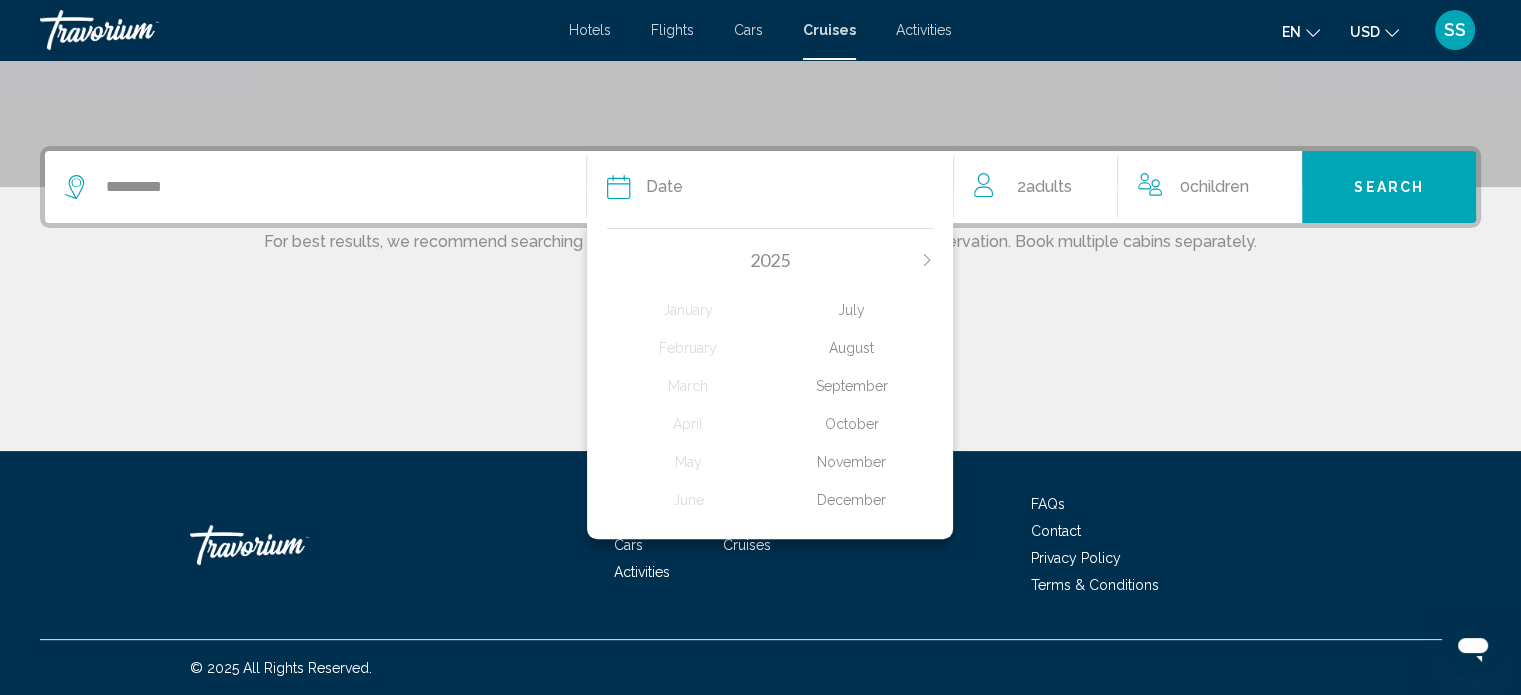 click on "November" at bounding box center (688, 310) 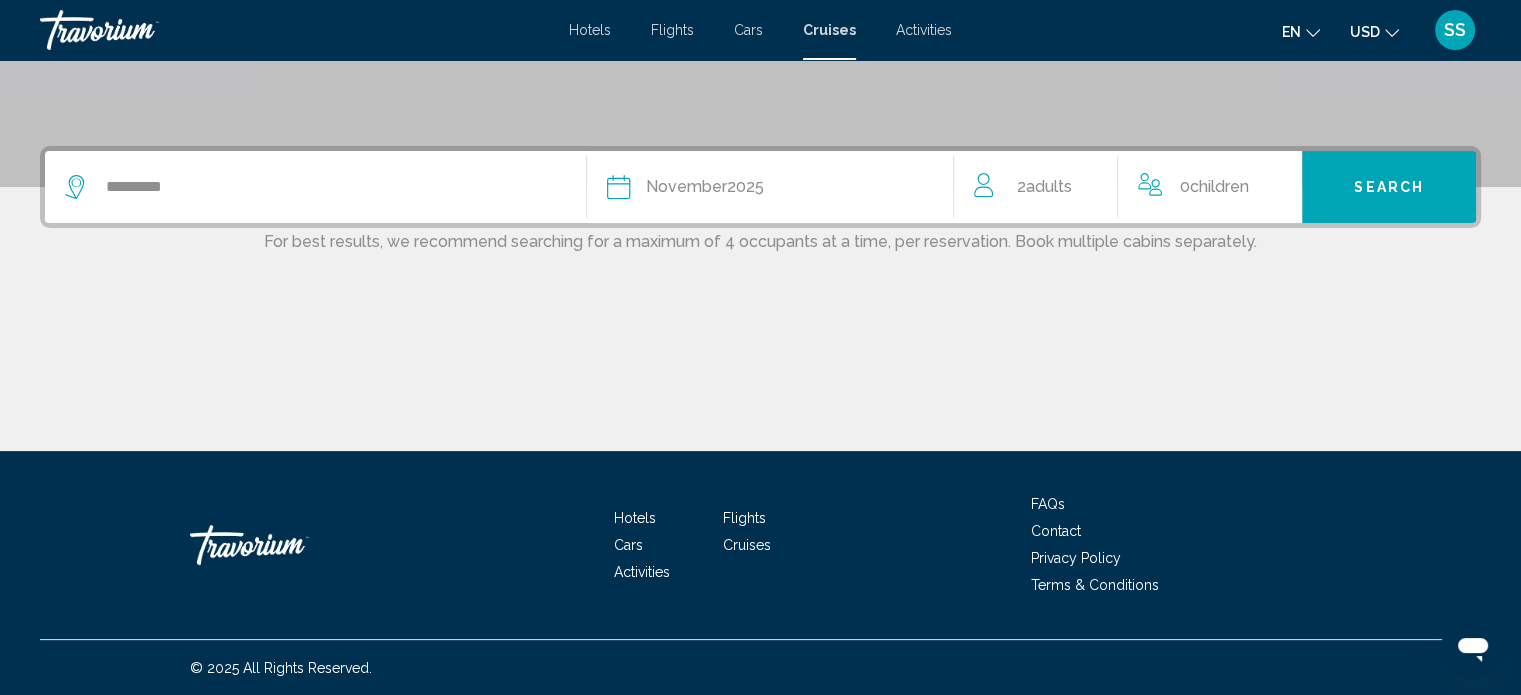 click on "Search" at bounding box center [1389, 187] 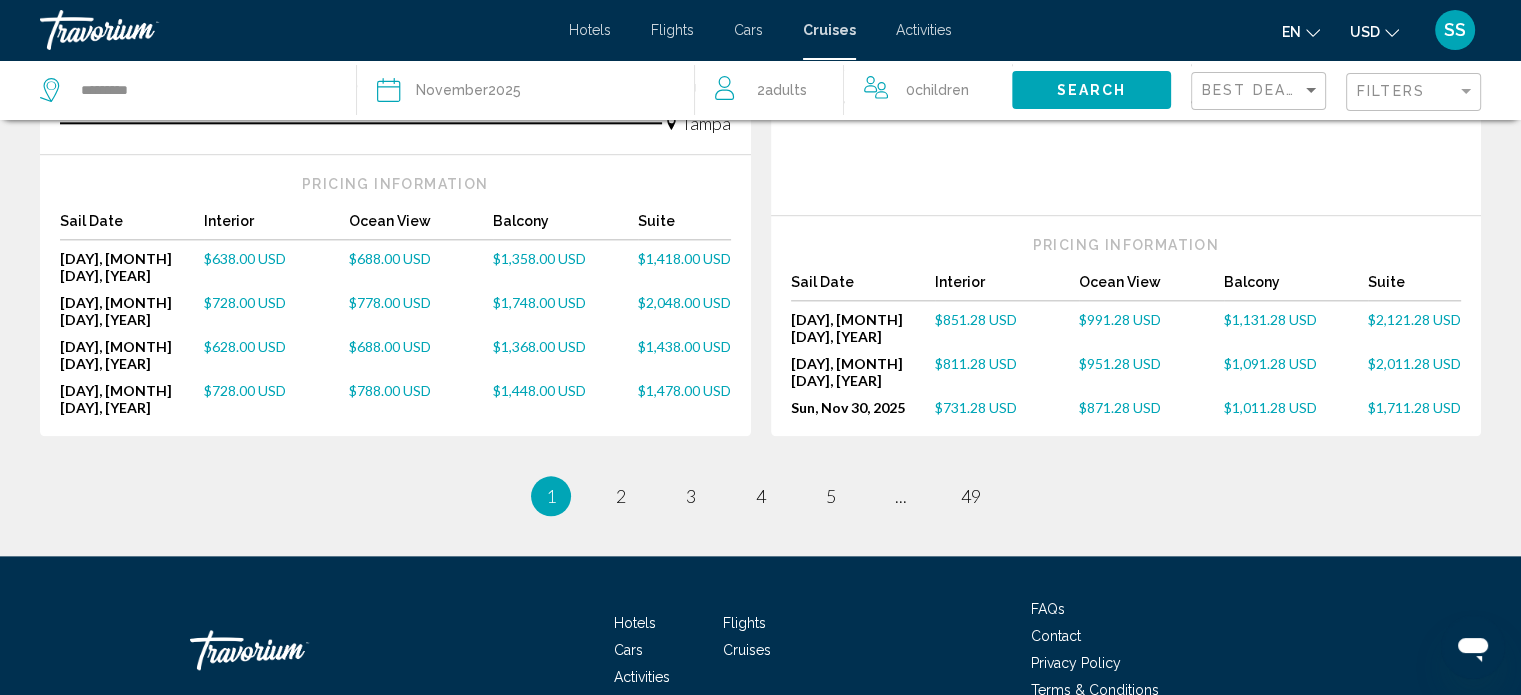 scroll, scrollTop: 2241, scrollLeft: 0, axis: vertical 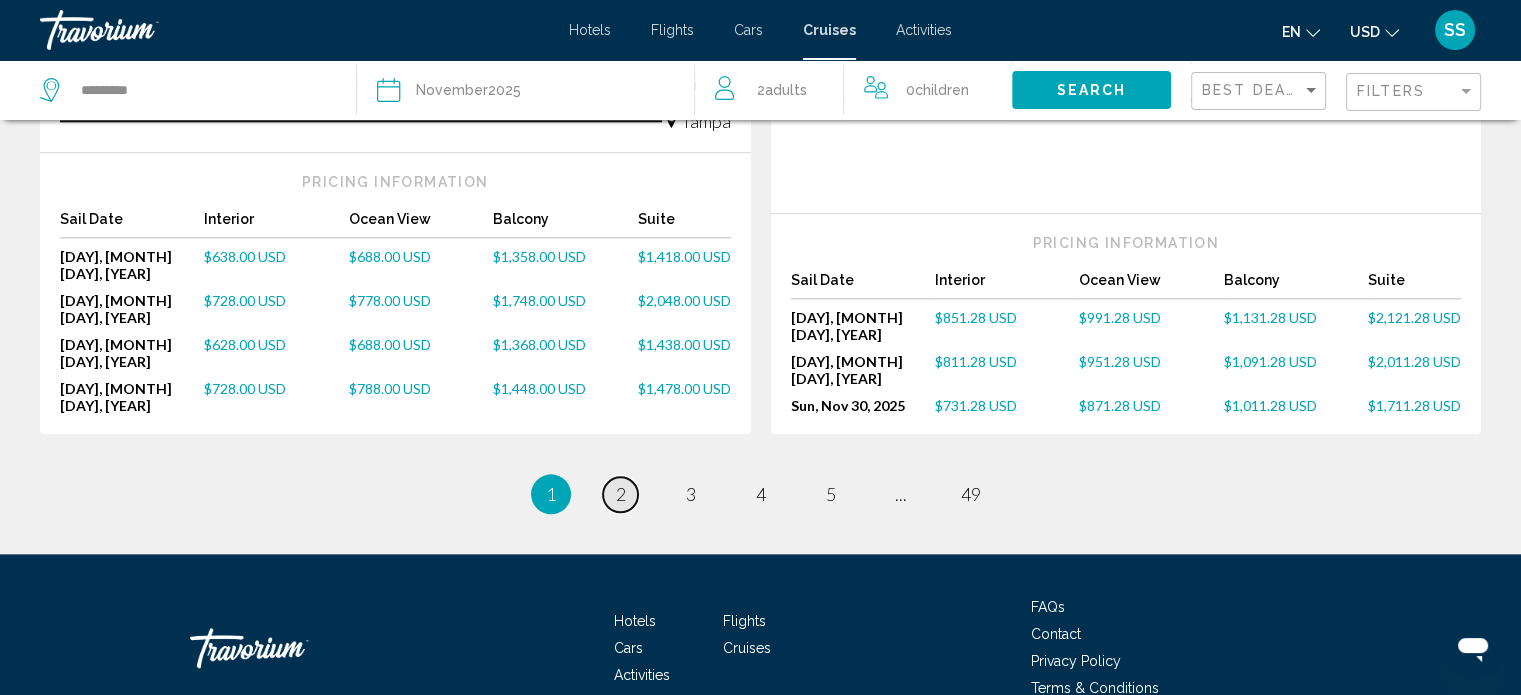 click on "page  2" at bounding box center (620, 494) 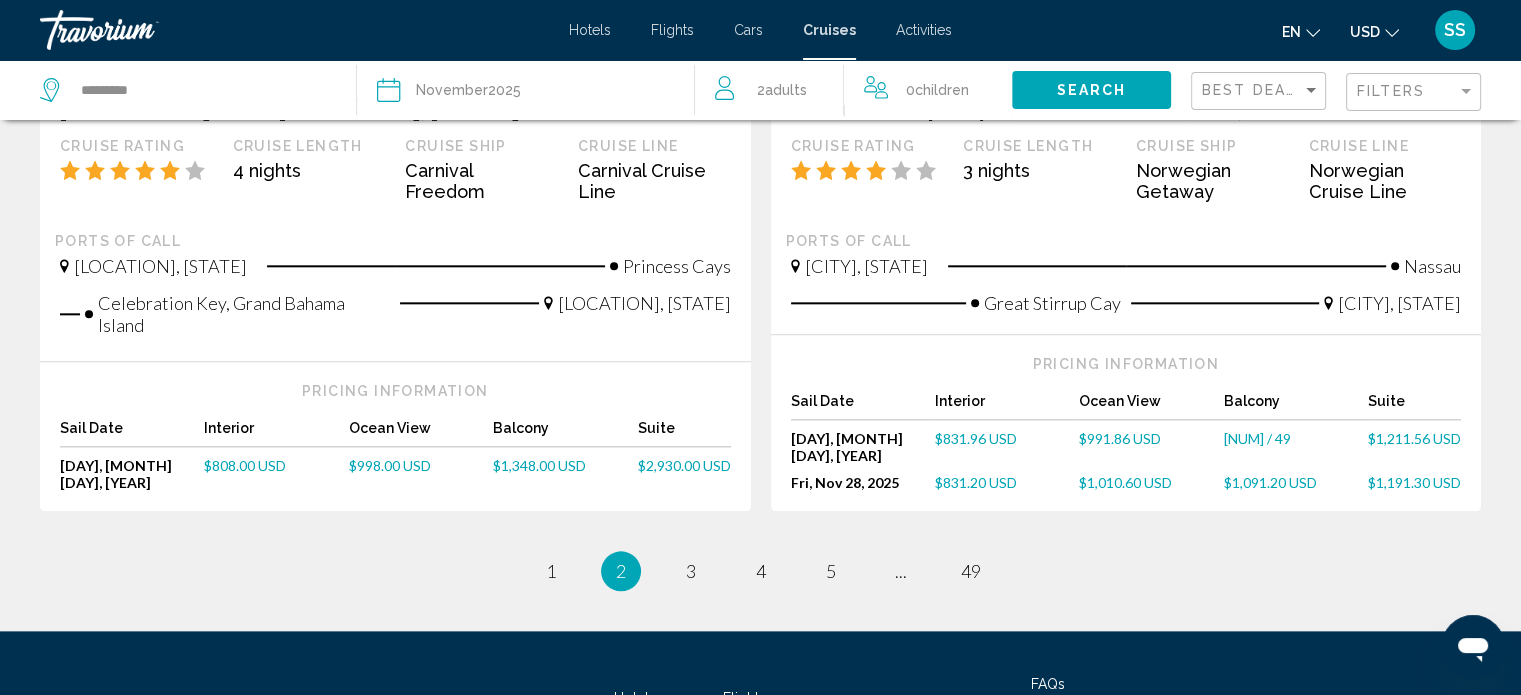 scroll, scrollTop: 2300, scrollLeft: 0, axis: vertical 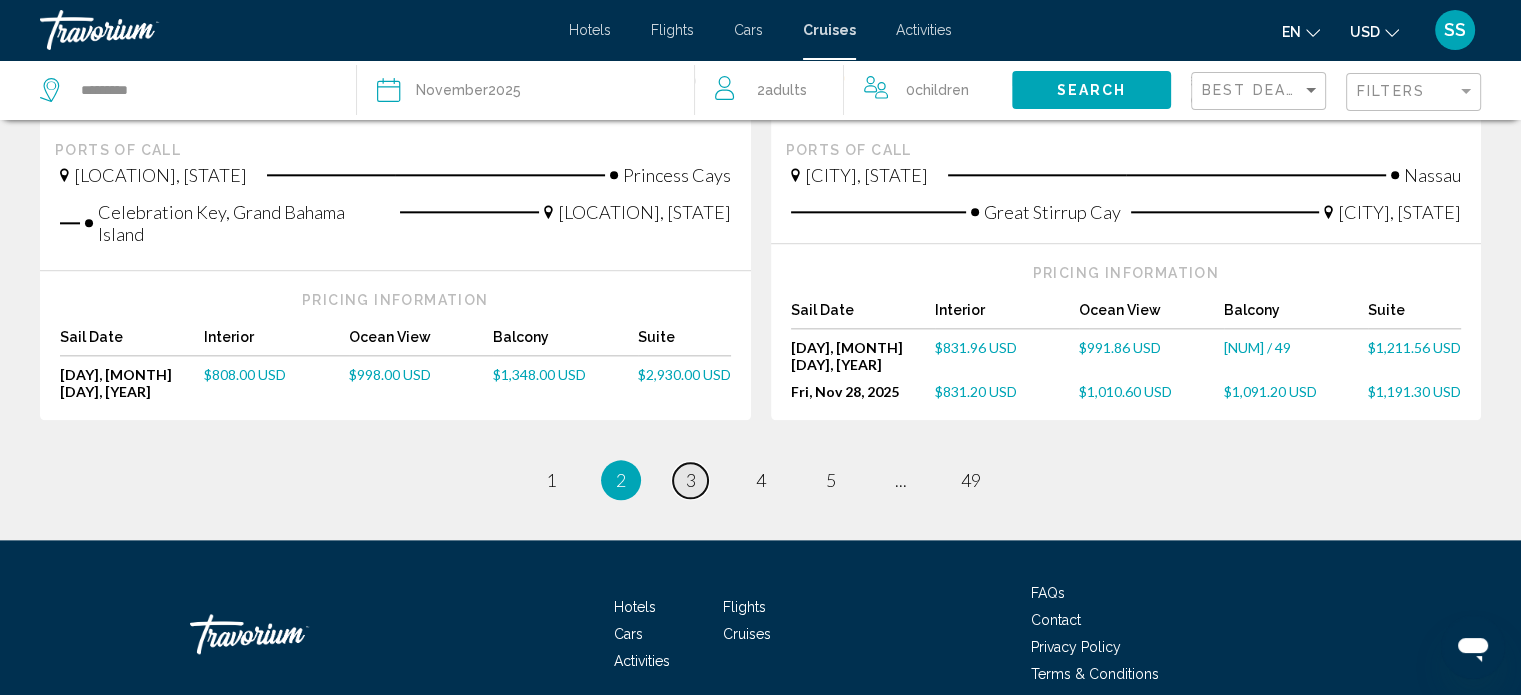 click on "page  3" at bounding box center (550, 480) 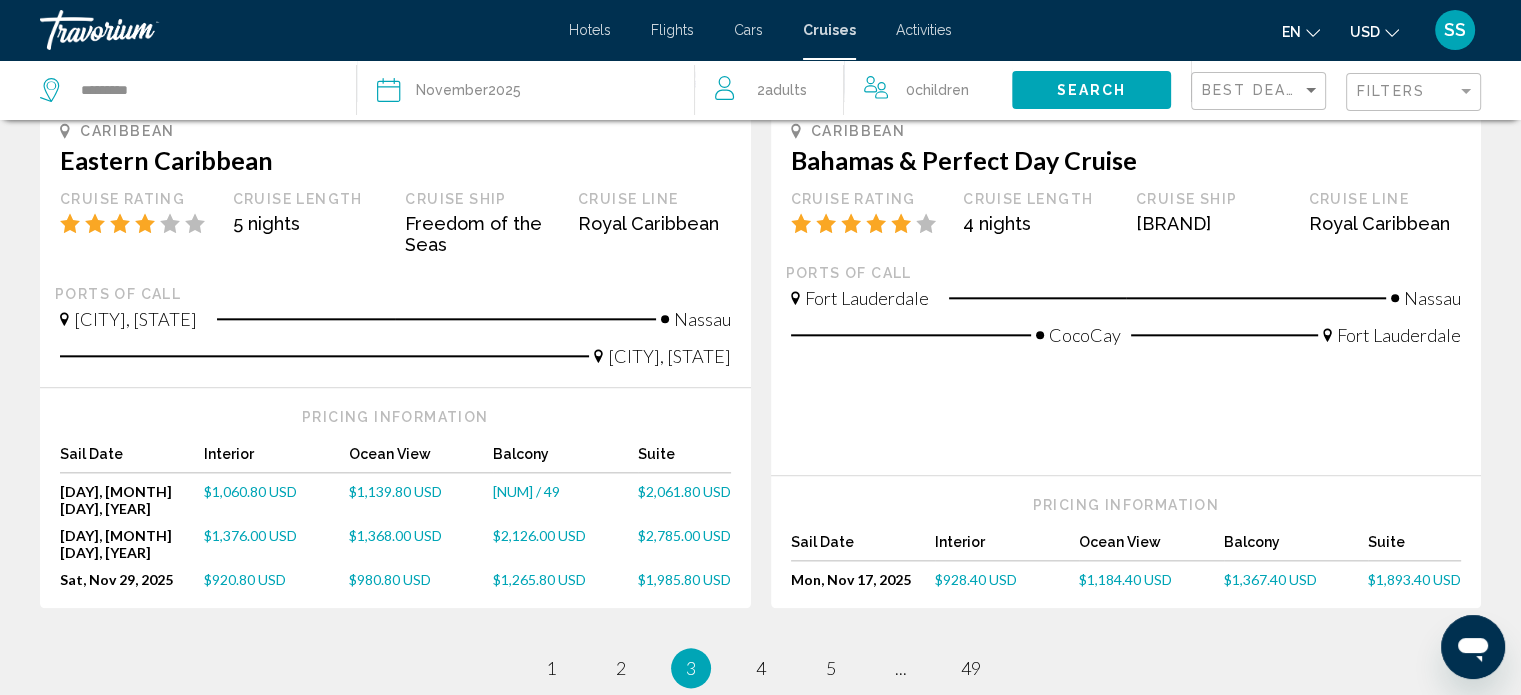 scroll, scrollTop: 2300, scrollLeft: 0, axis: vertical 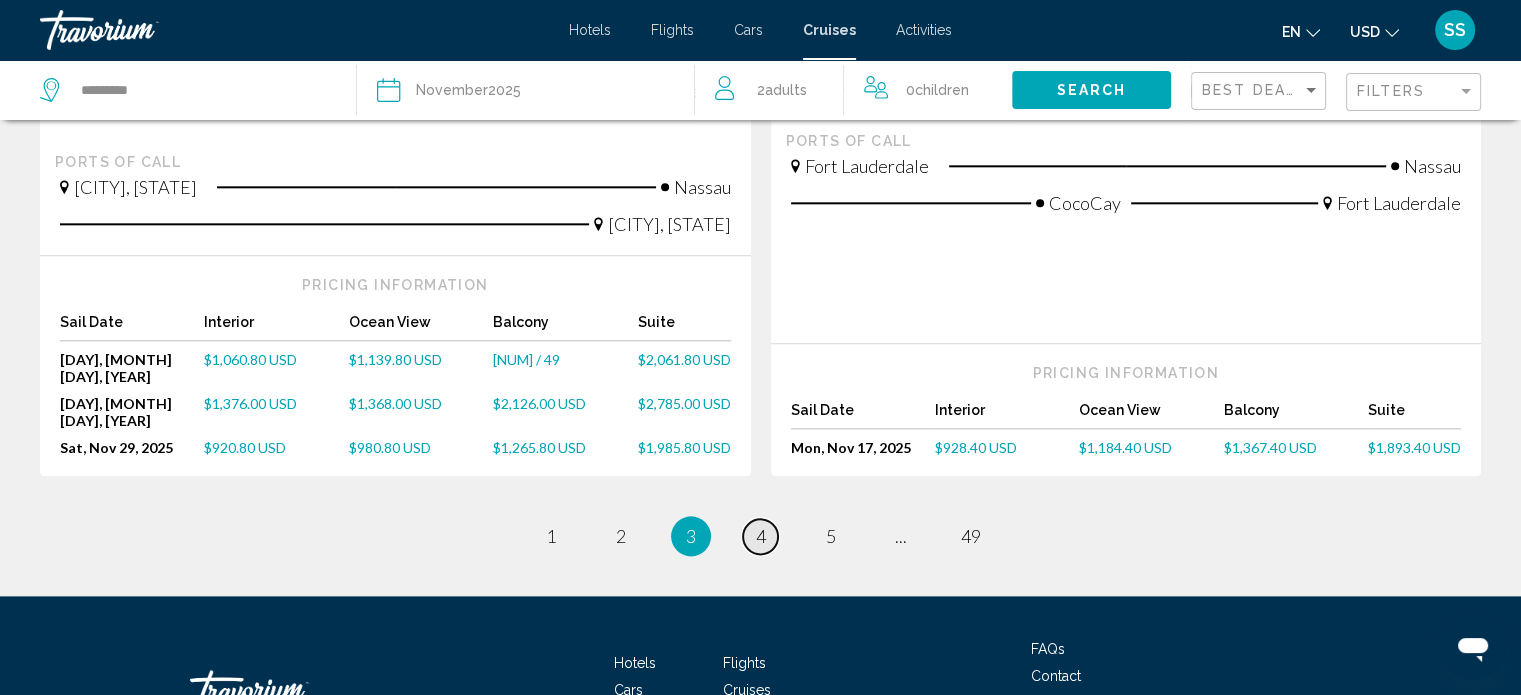 click on "page  4" at bounding box center (550, 536) 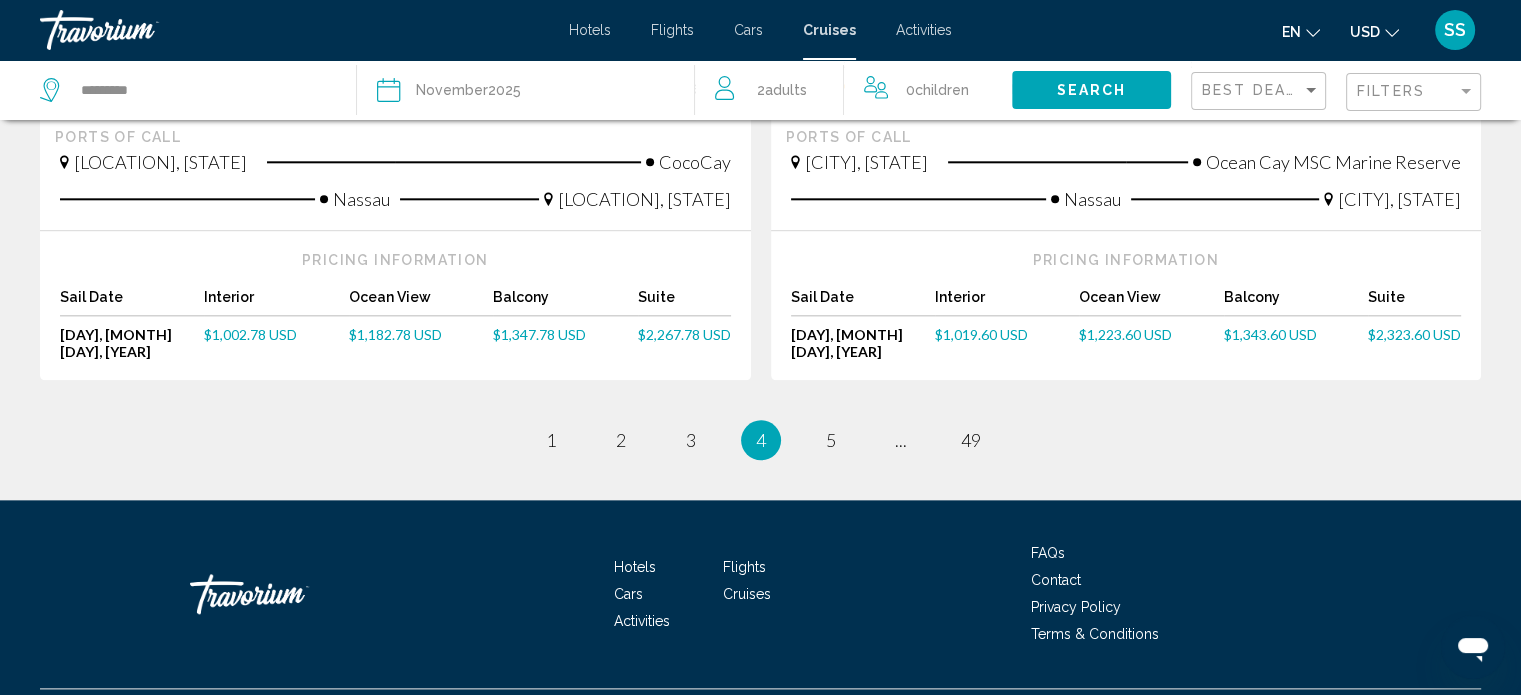 scroll, scrollTop: 2266, scrollLeft: 0, axis: vertical 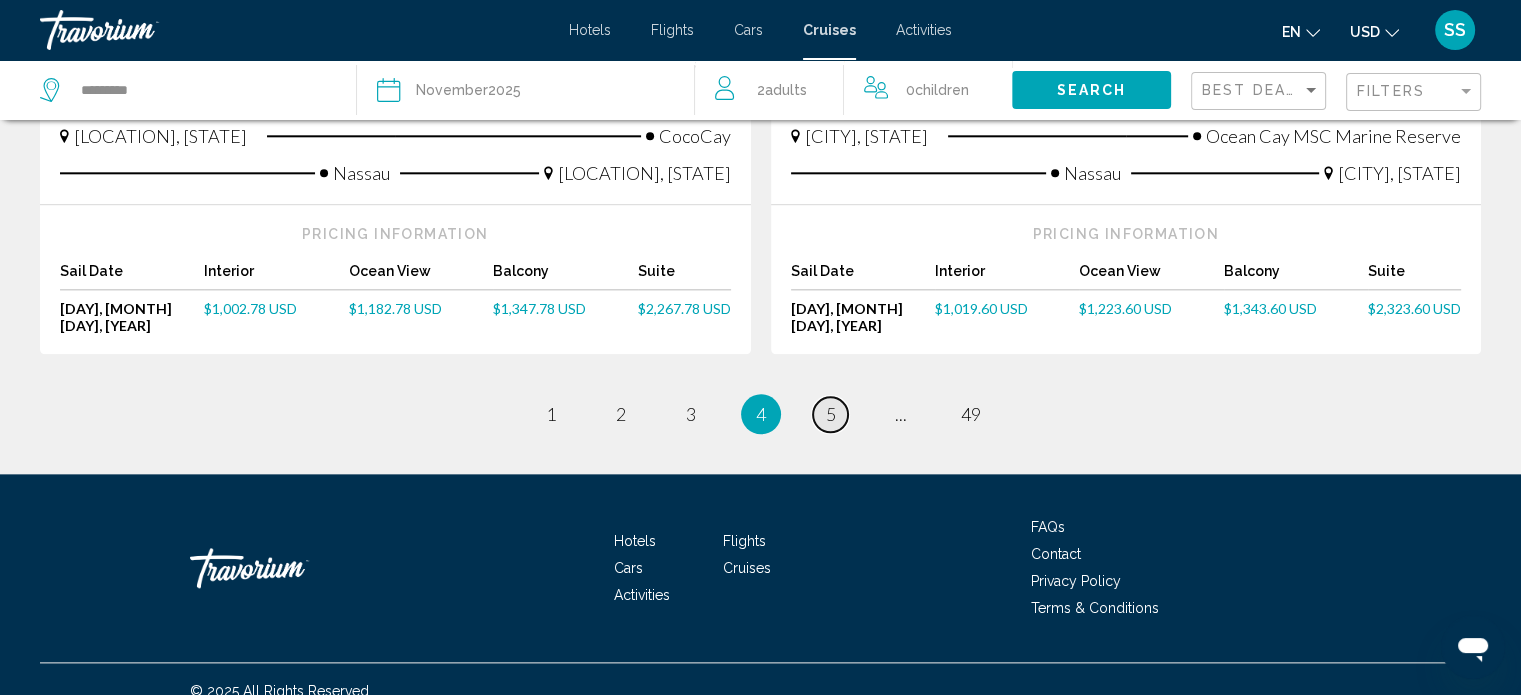 click on "5" at bounding box center (551, 414) 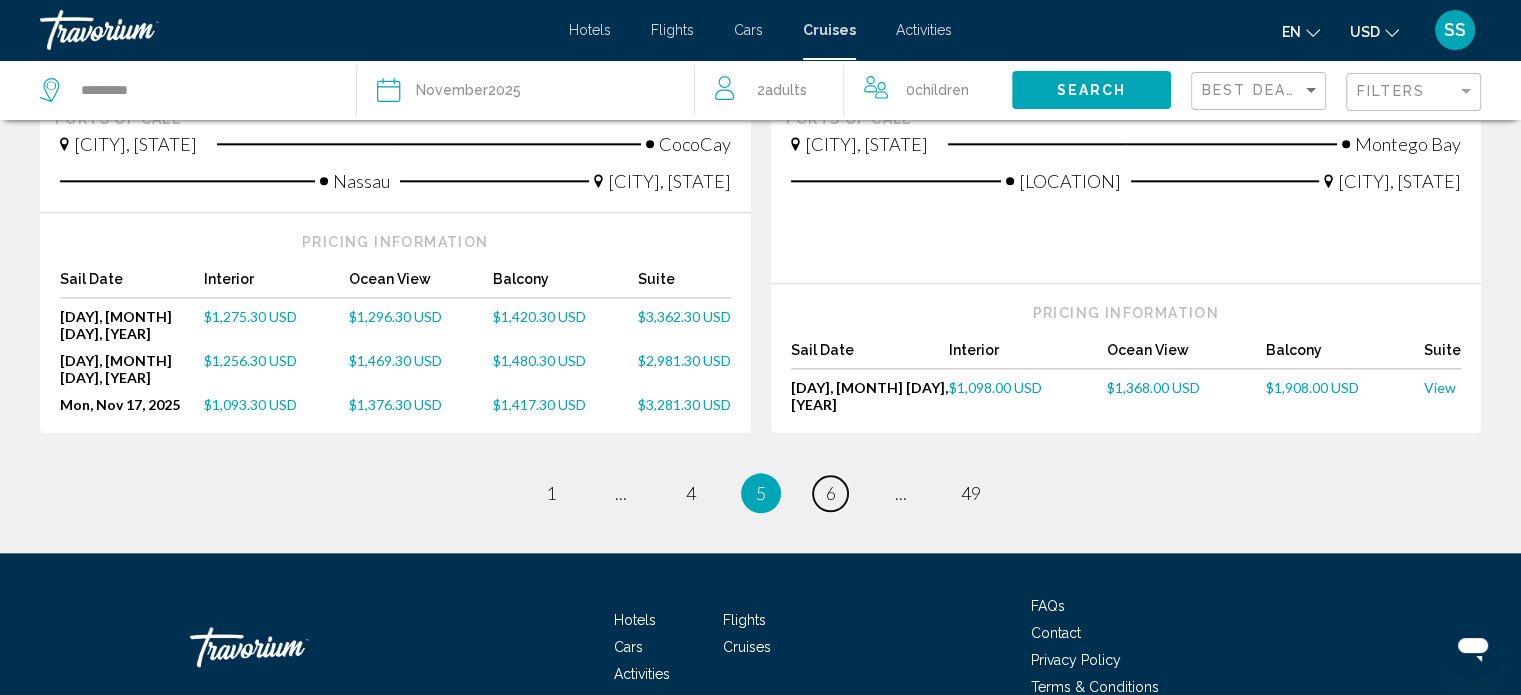 scroll, scrollTop: 2320, scrollLeft: 0, axis: vertical 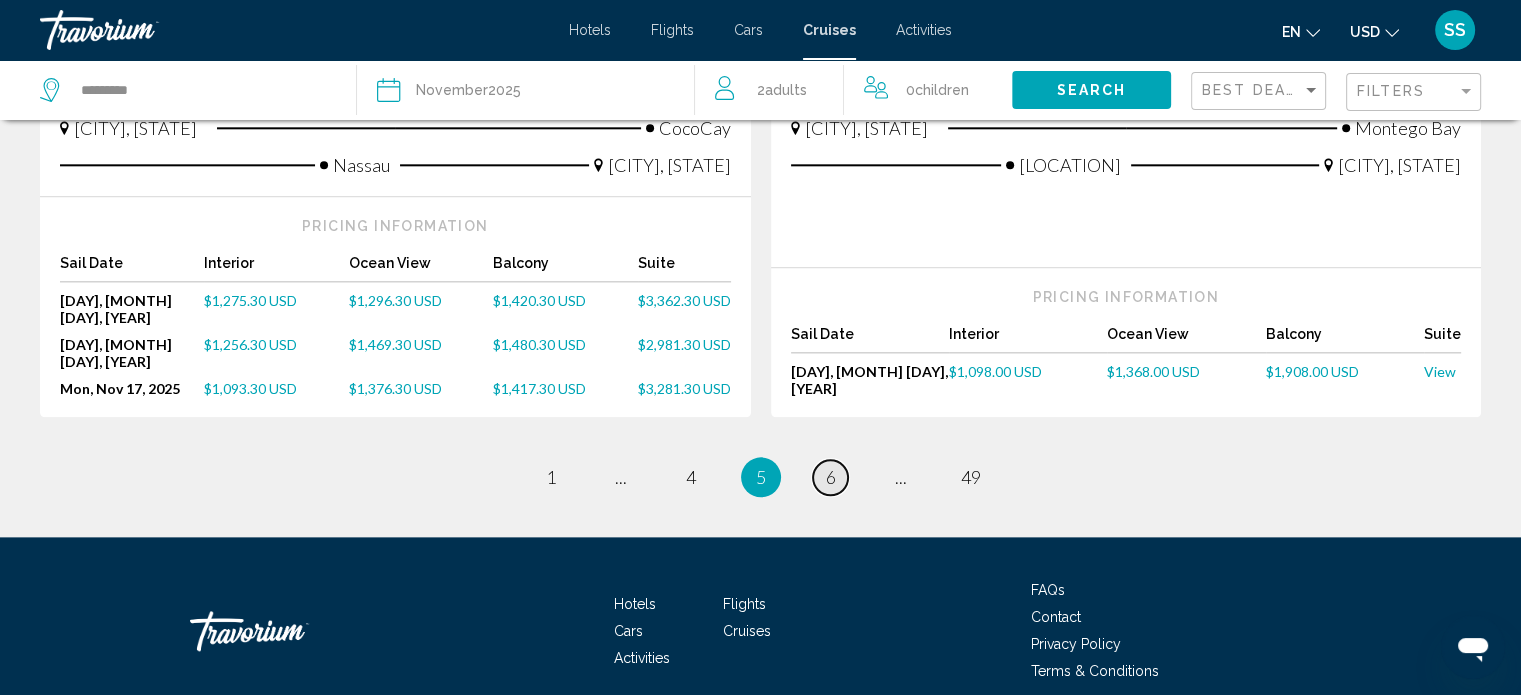 click on "6" at bounding box center [551, 477] 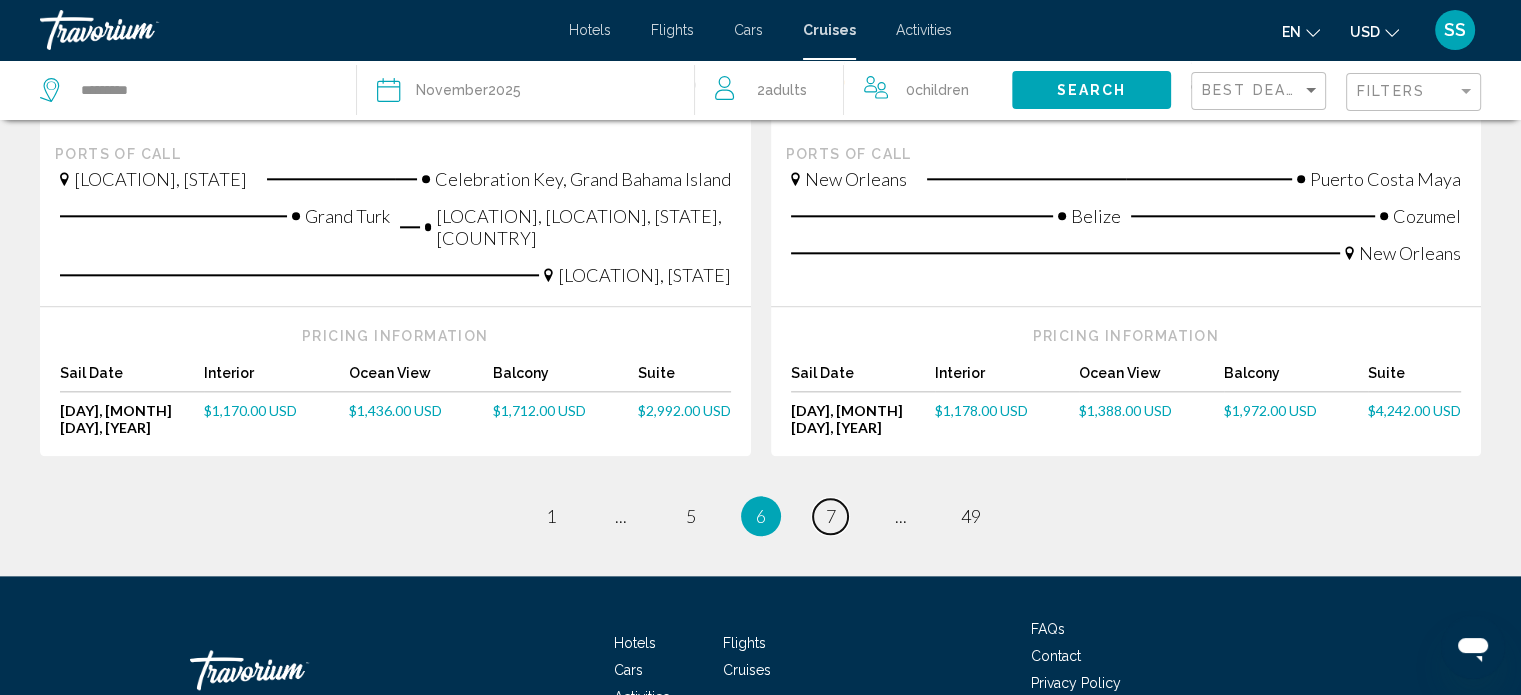 scroll, scrollTop: 2255, scrollLeft: 0, axis: vertical 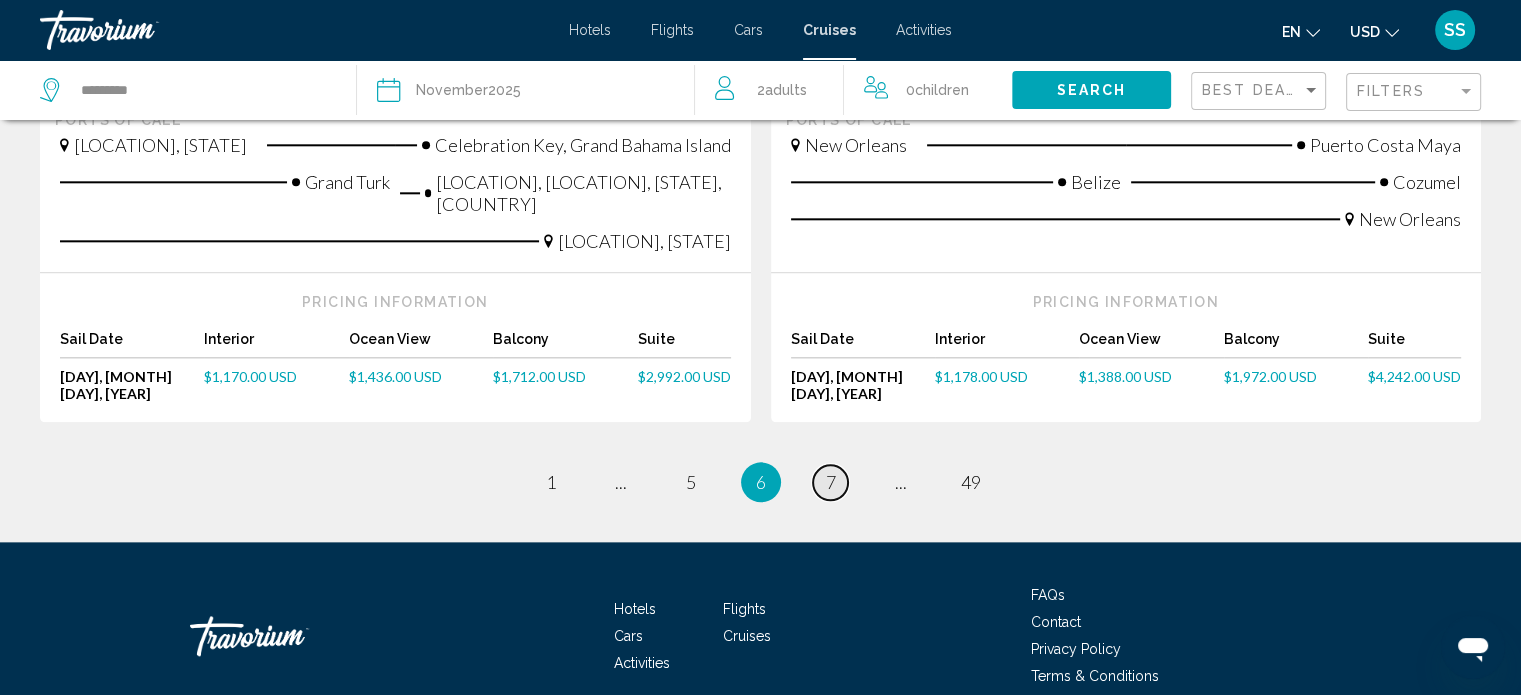 click on "7" at bounding box center (551, 482) 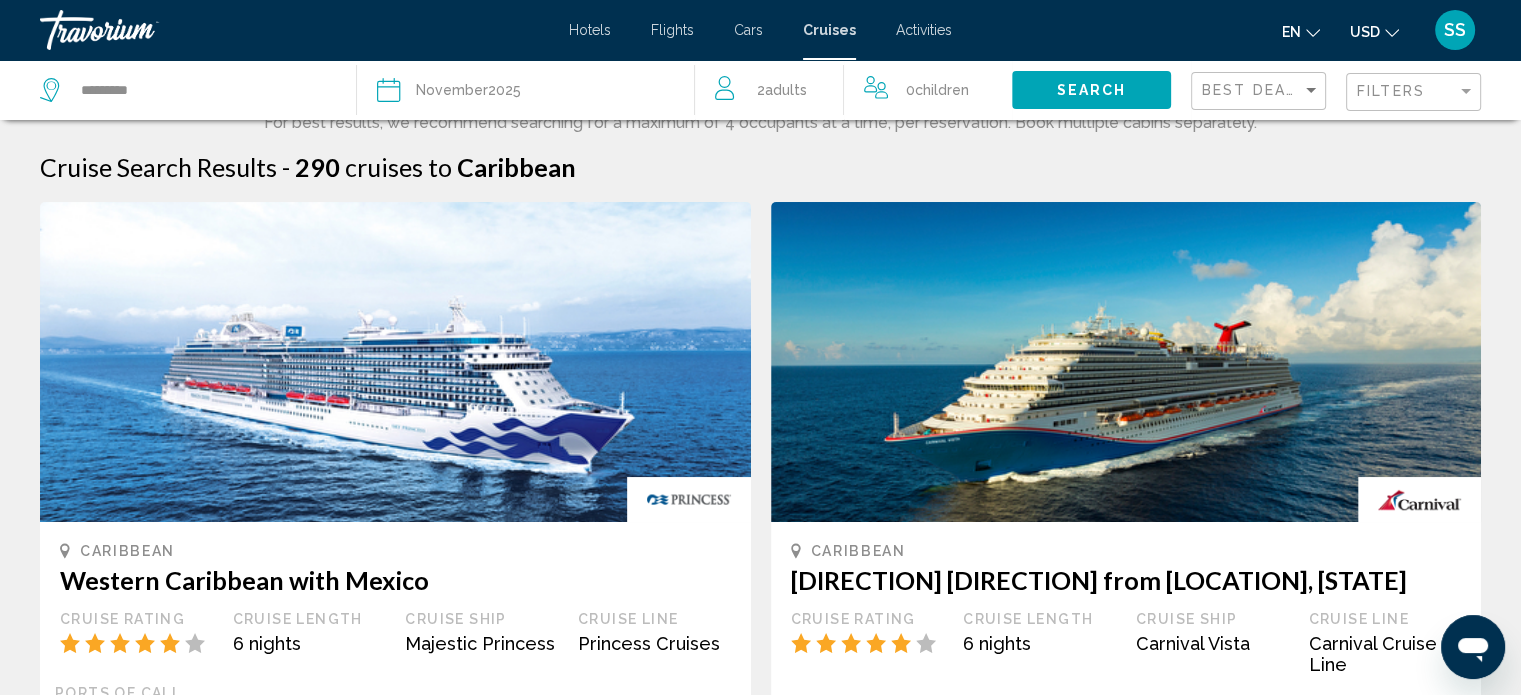 scroll, scrollTop: 0, scrollLeft: 0, axis: both 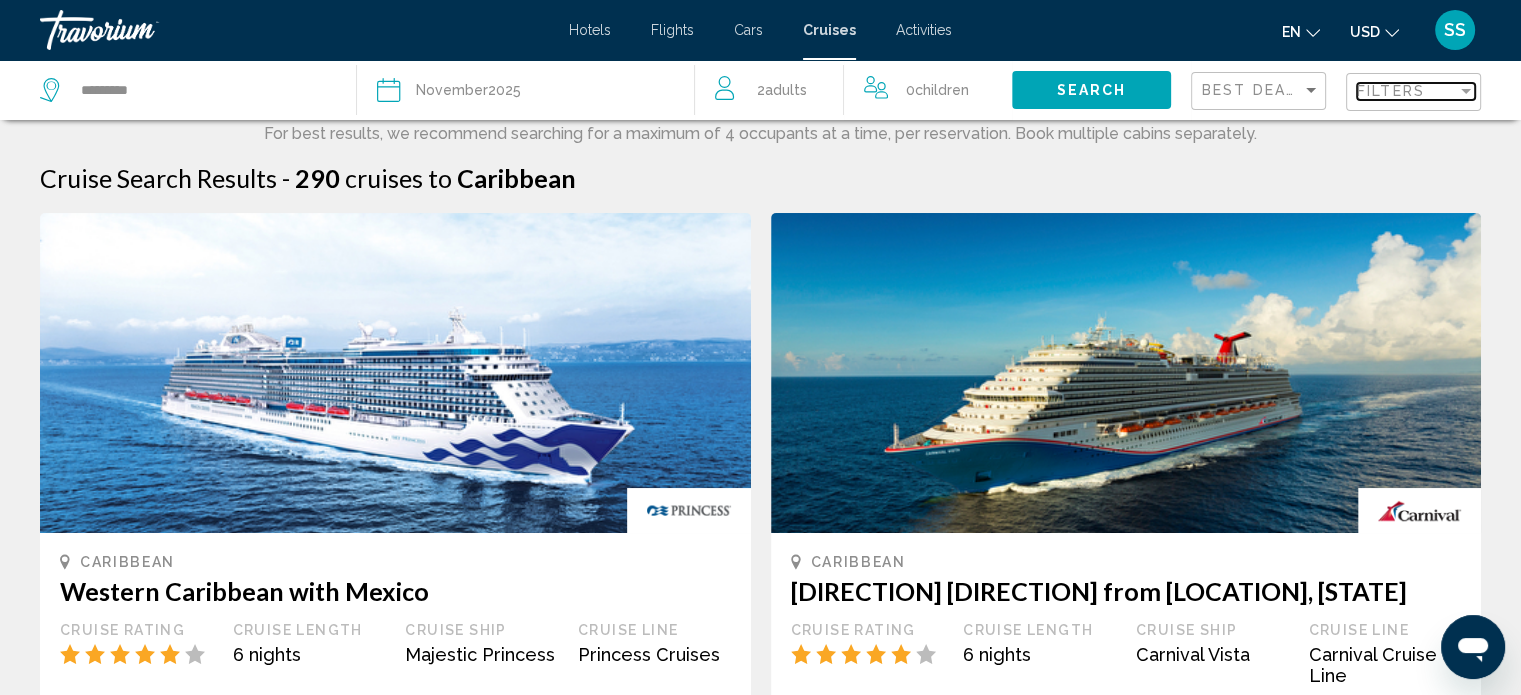 click at bounding box center [1466, 91] 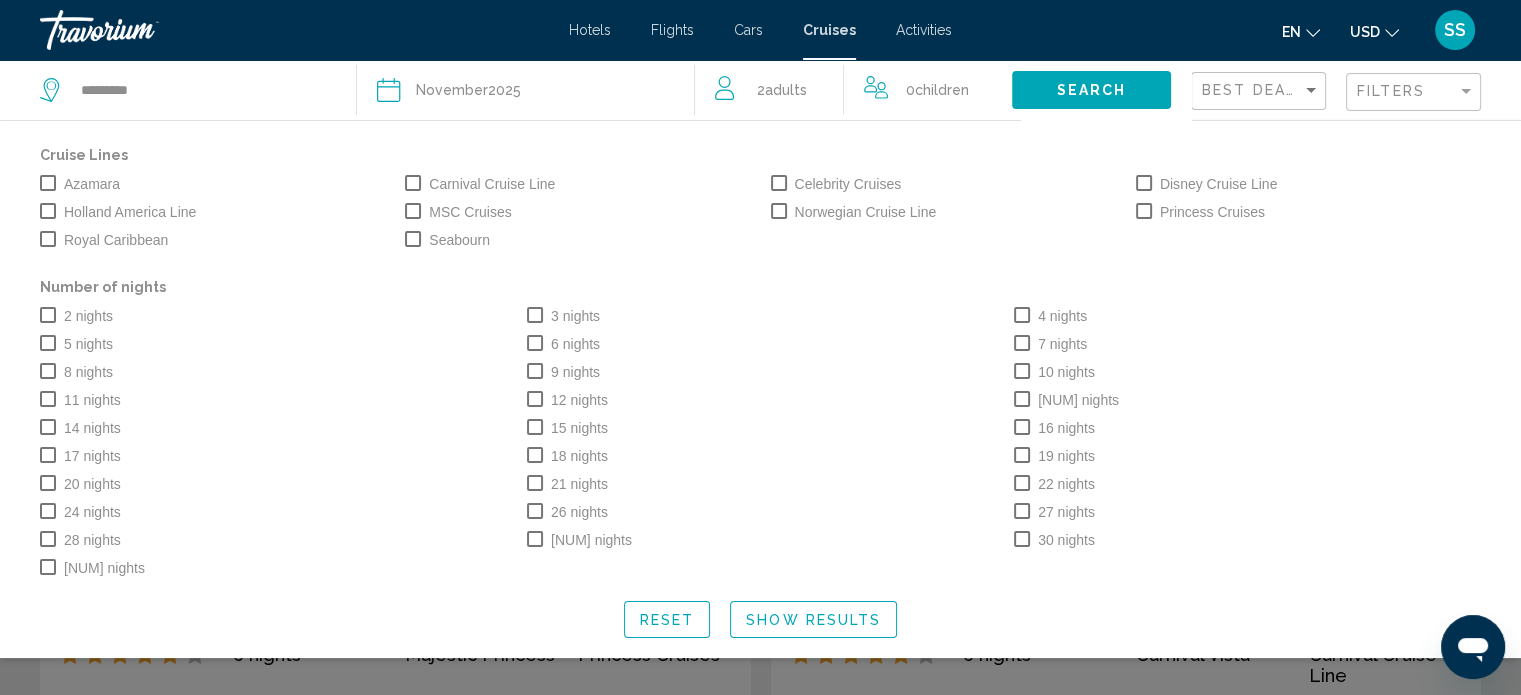 click on "Carnival Cruise Line" at bounding box center [577, 183] 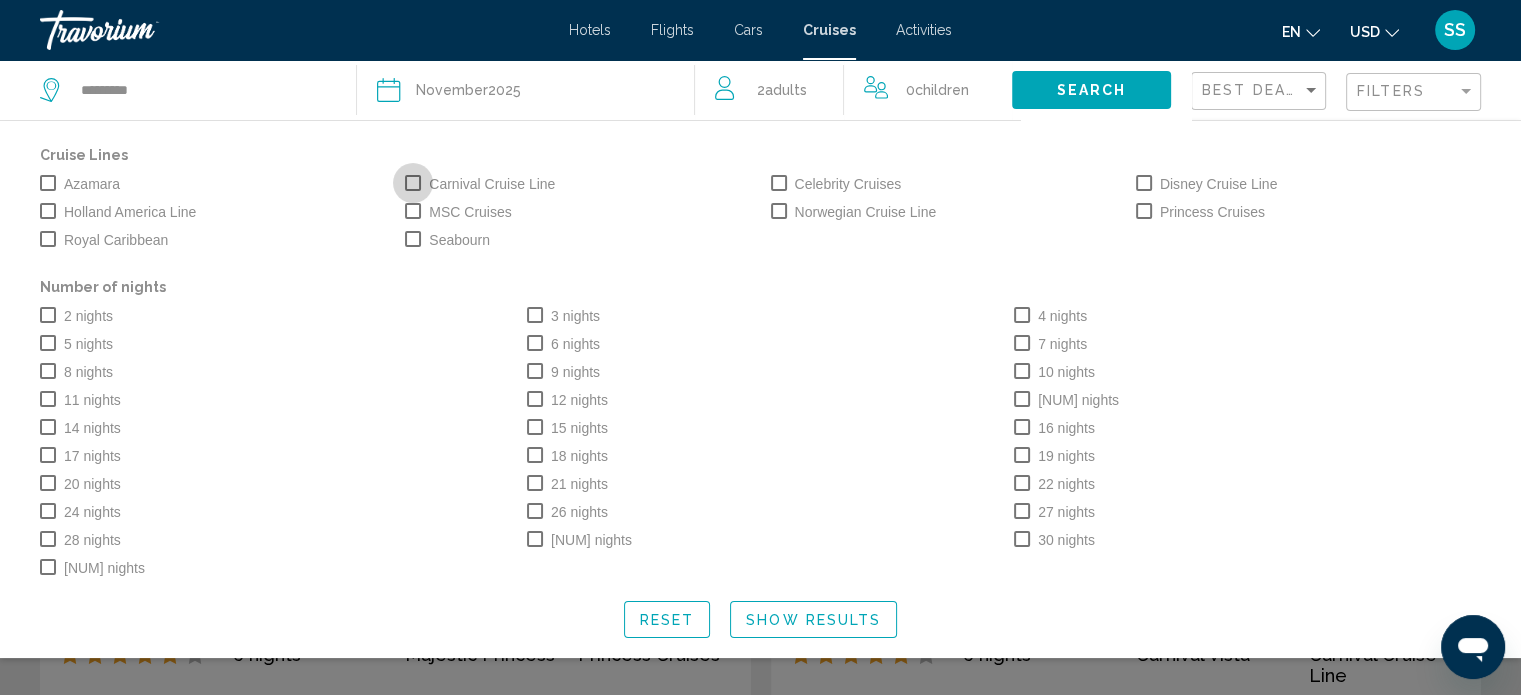 click at bounding box center [413, 183] 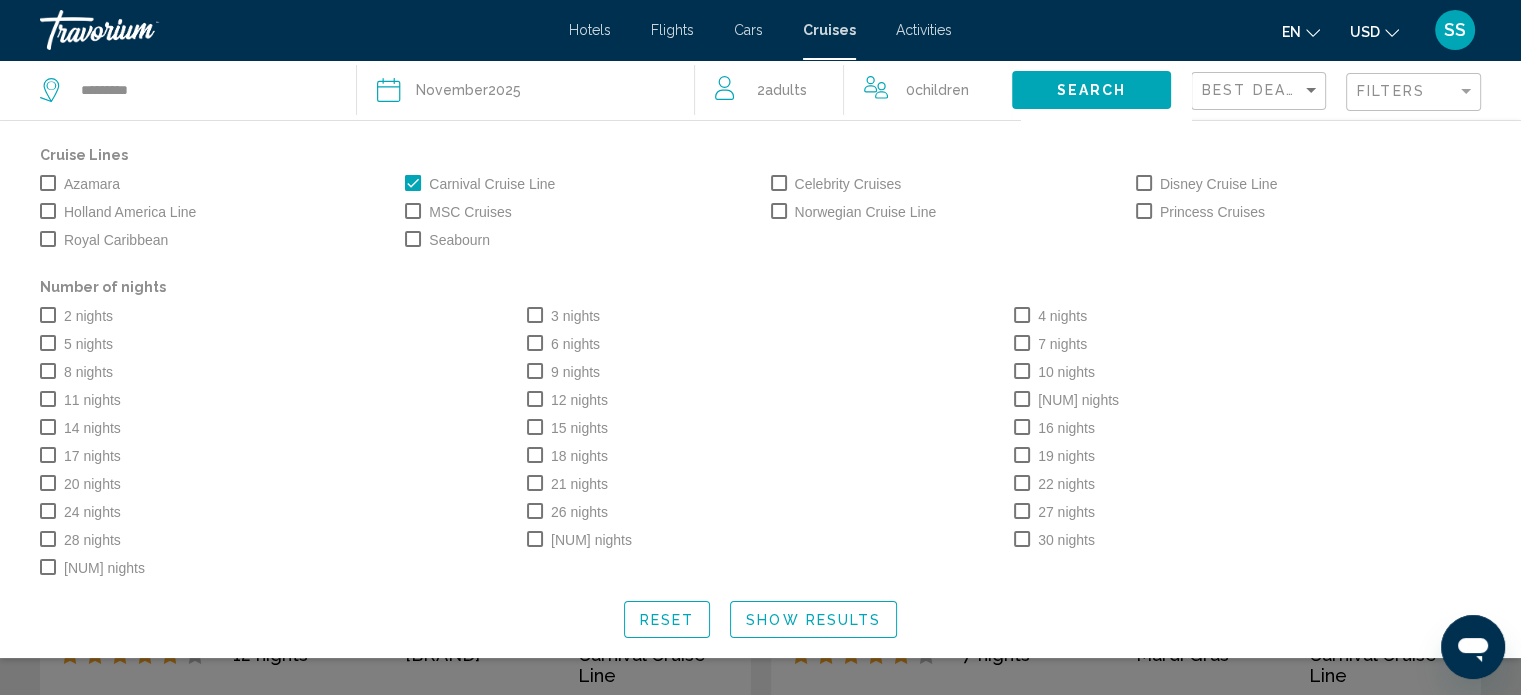 click at bounding box center [1022, 343] 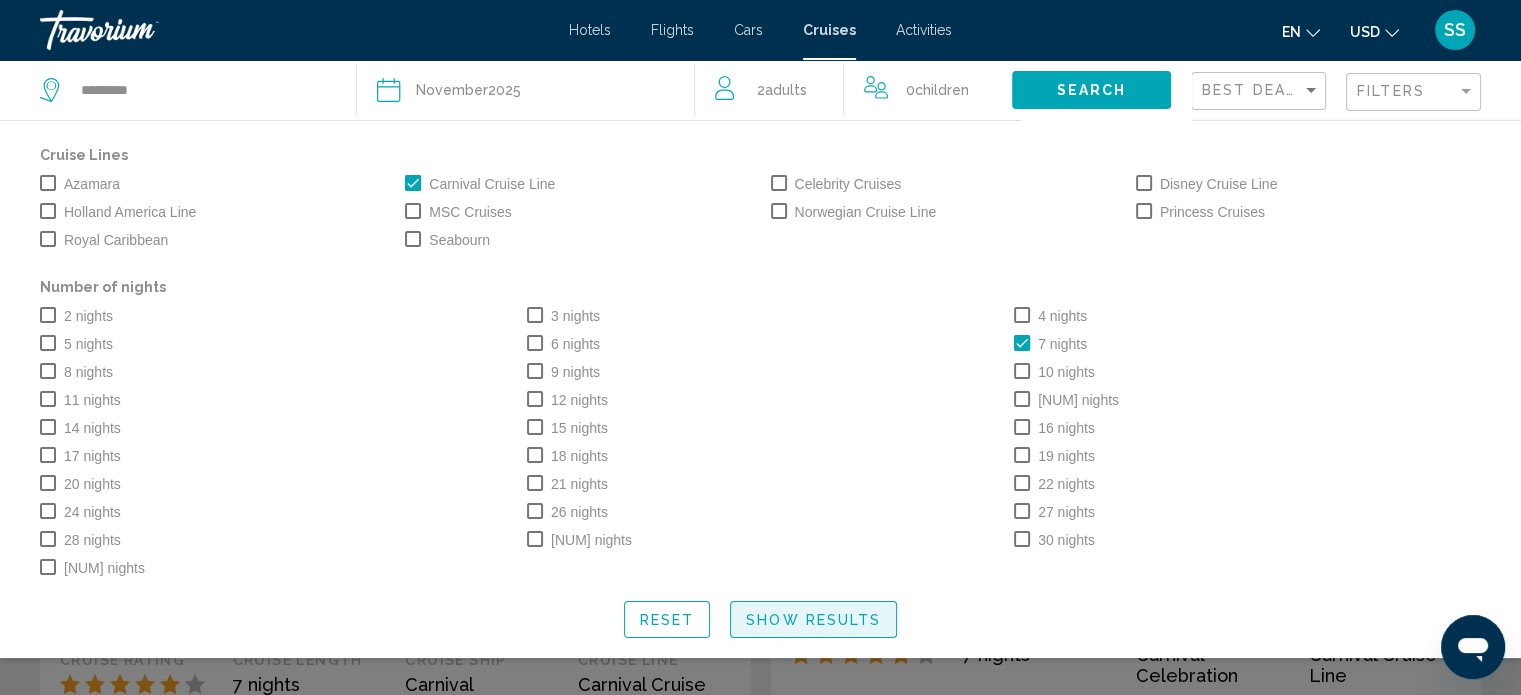 click on "Show Results" at bounding box center (813, 620) 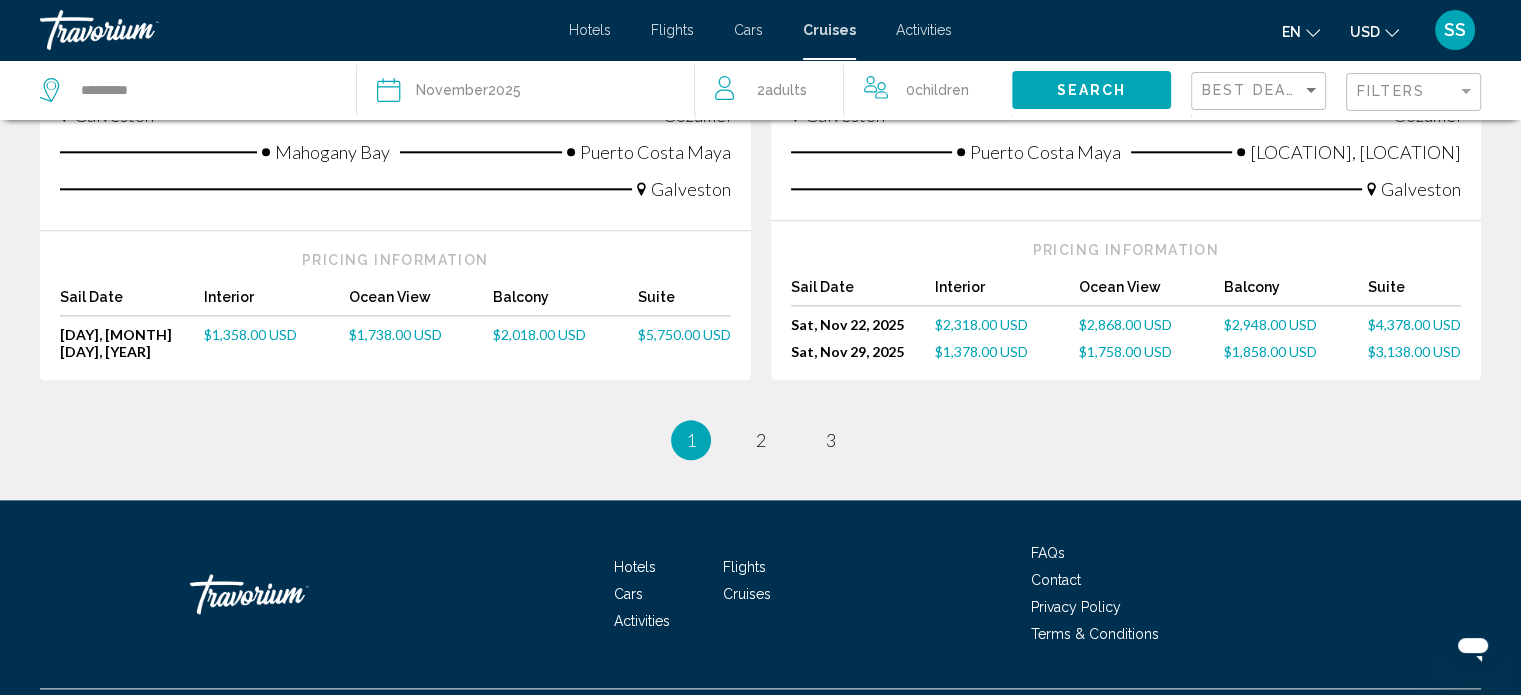 scroll, scrollTop: 2313, scrollLeft: 0, axis: vertical 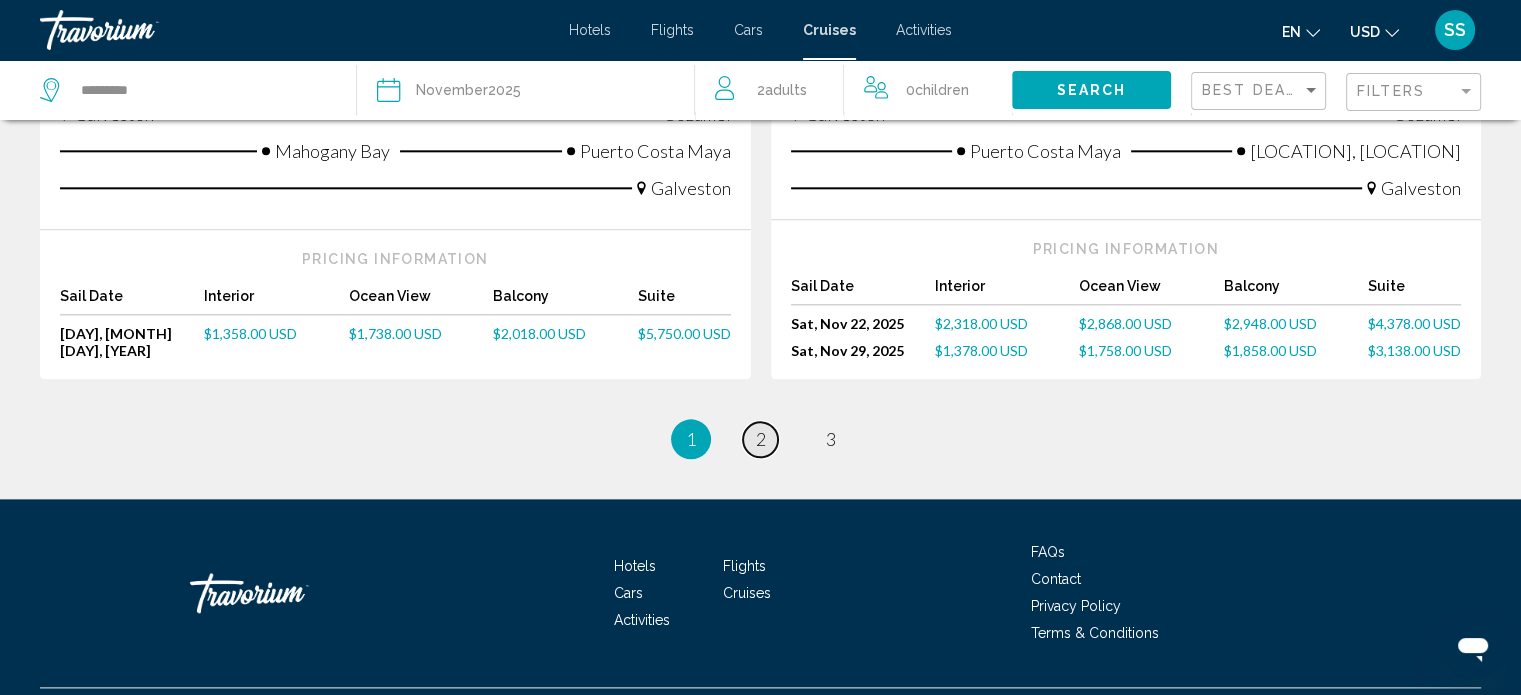 click on "2" at bounding box center [761, 439] 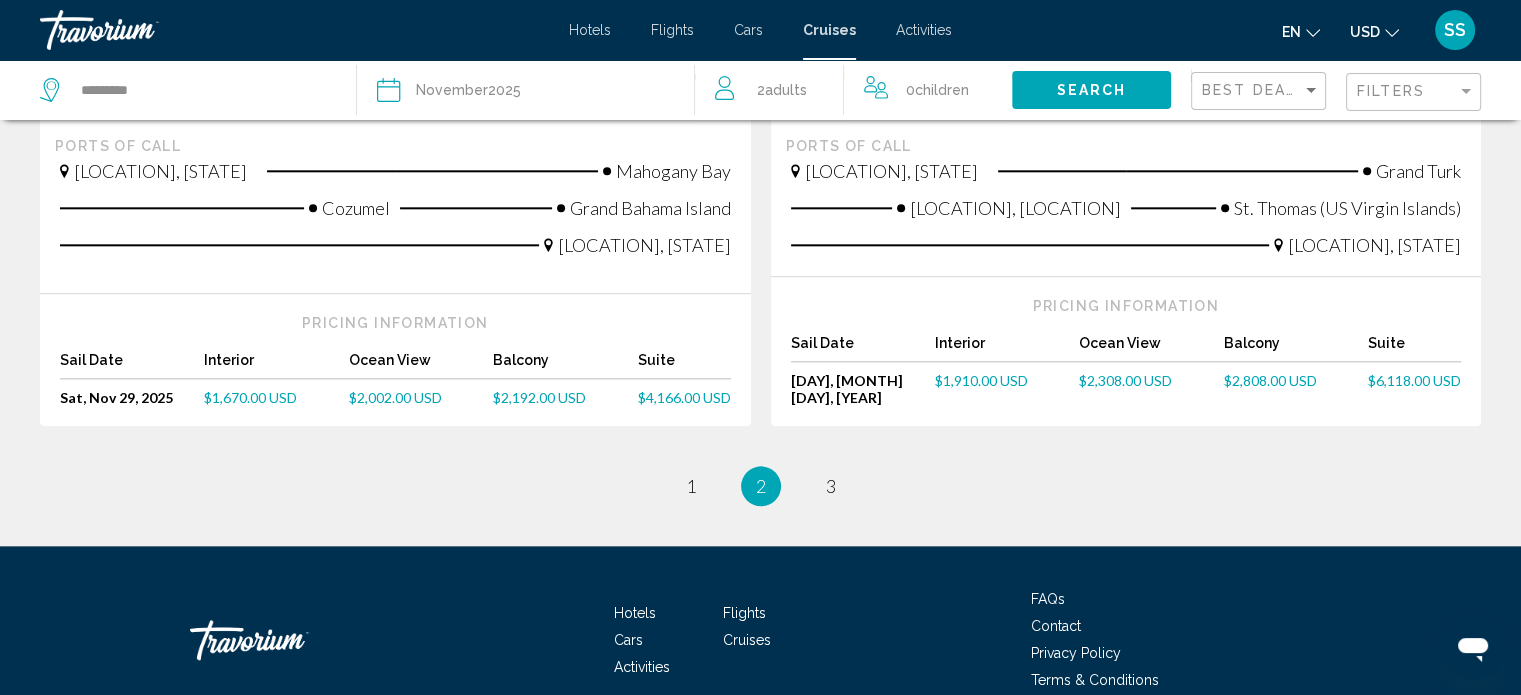 scroll, scrollTop: 2286, scrollLeft: 0, axis: vertical 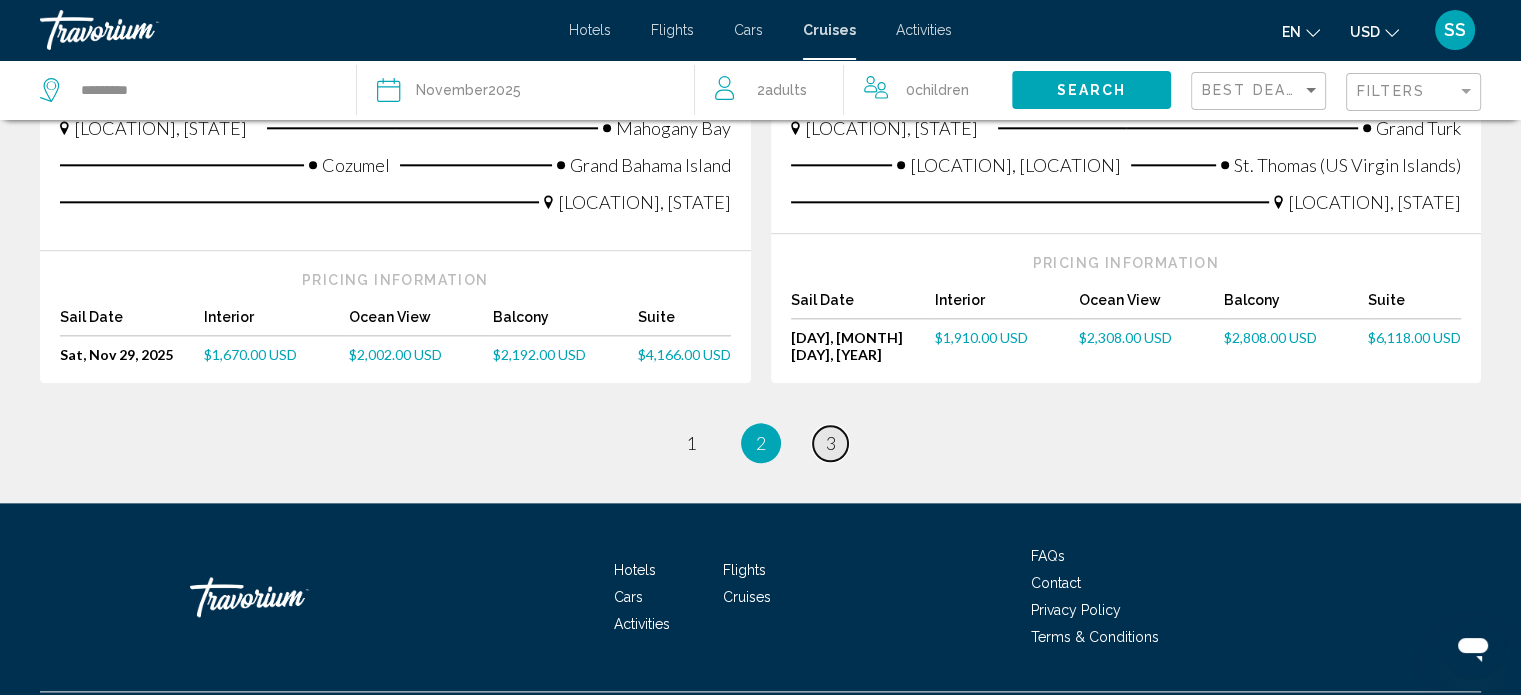click on "3" at bounding box center [691, 443] 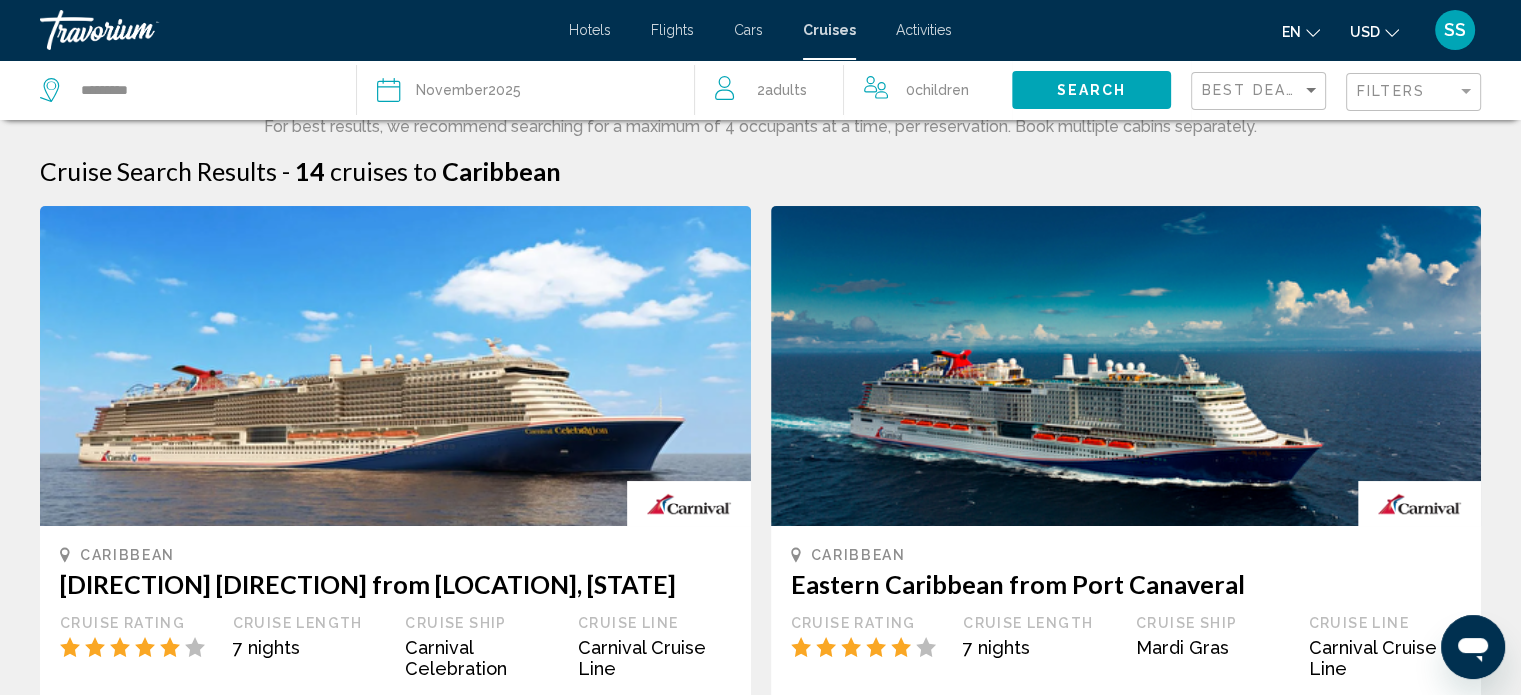 scroll, scrollTop: 0, scrollLeft: 0, axis: both 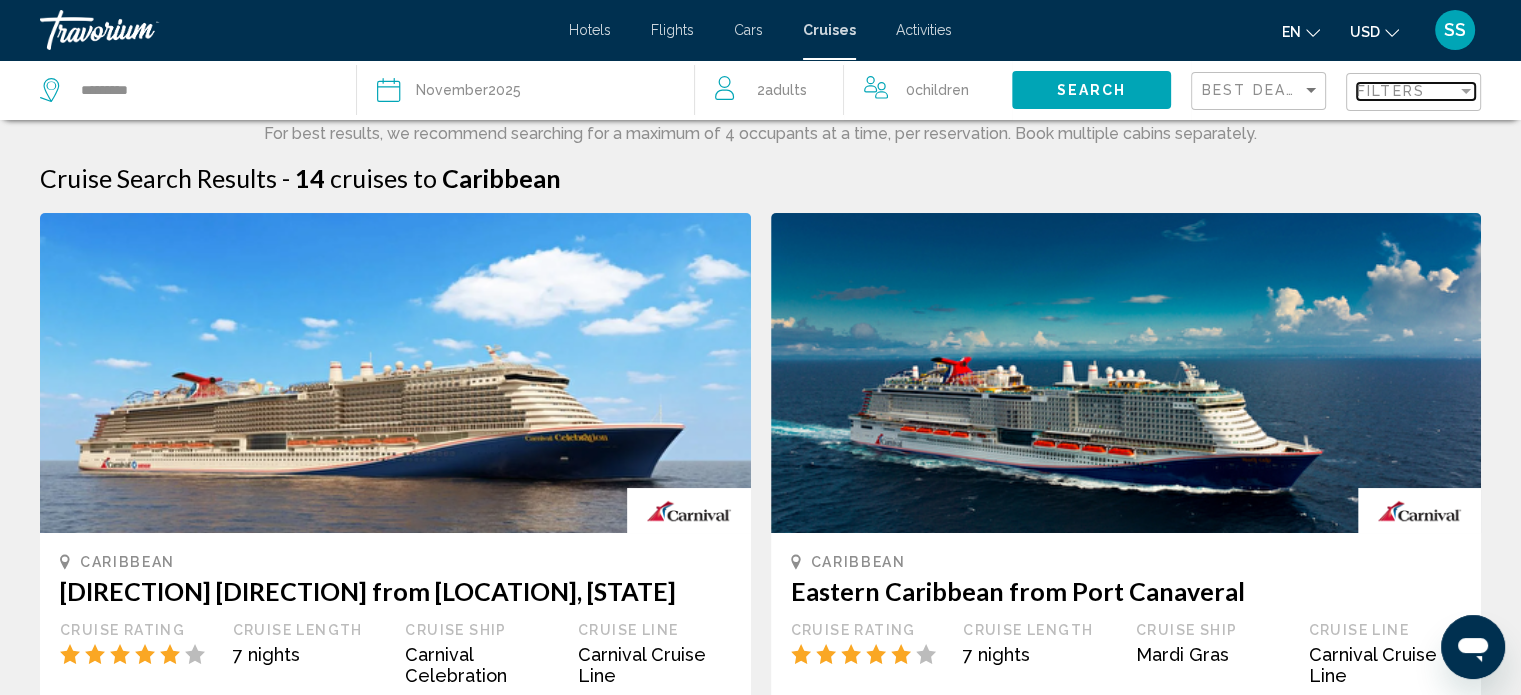 click on "Filters" at bounding box center (1407, 91) 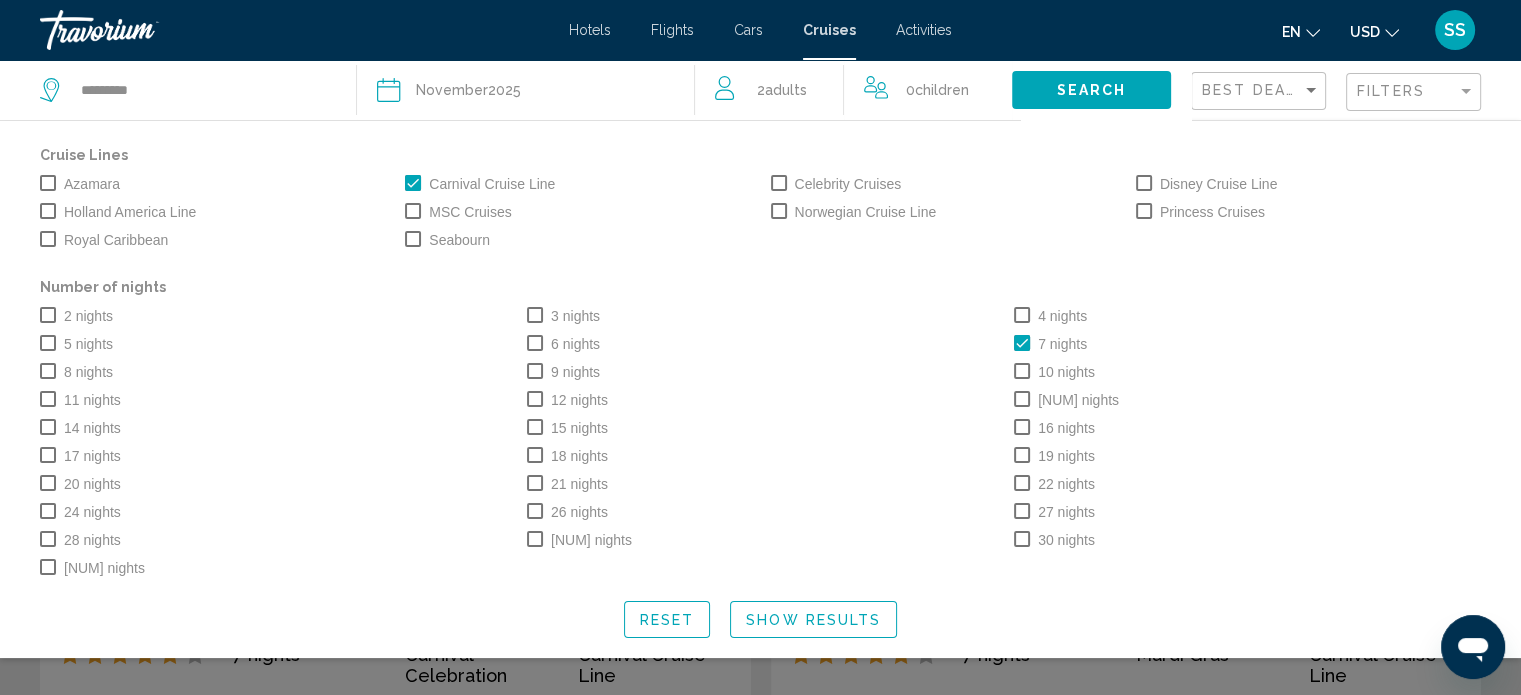 click at bounding box center [1022, 343] 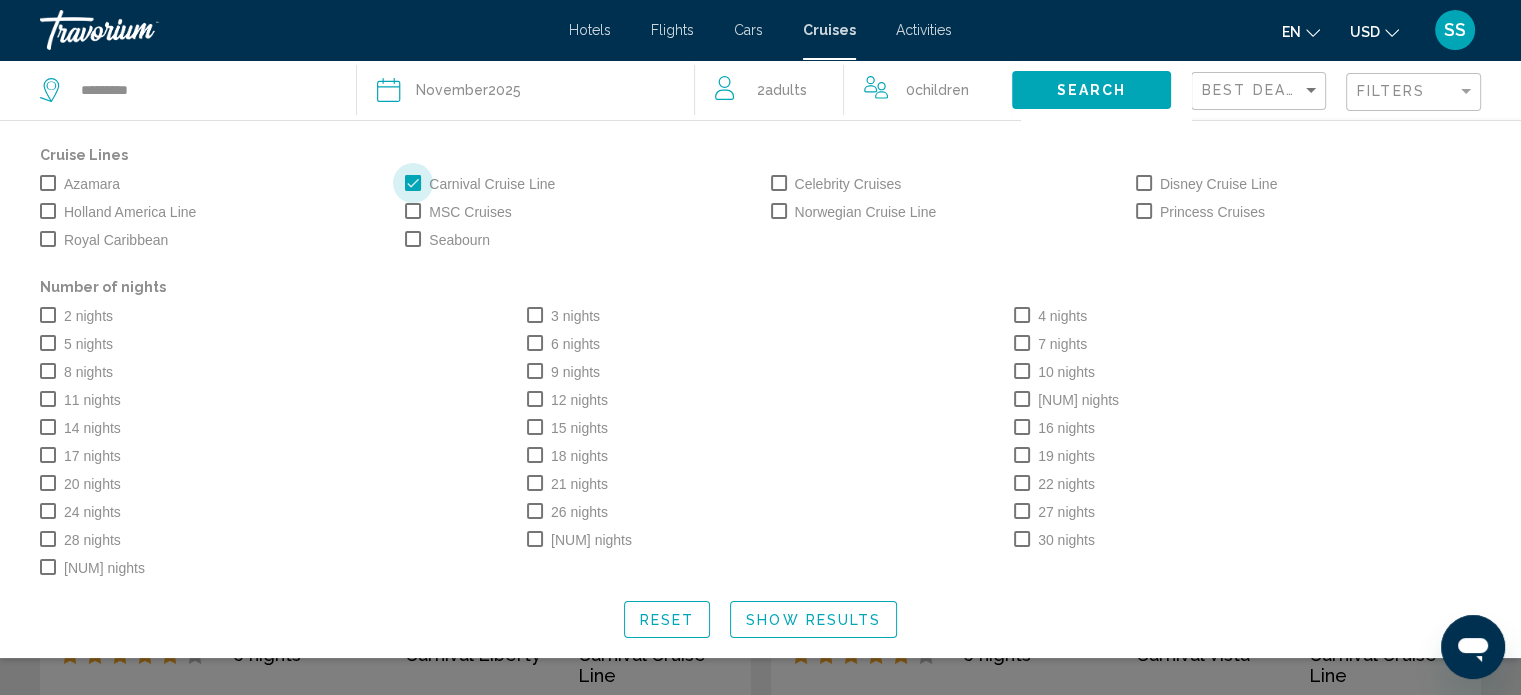 click on "Carnival Cruise Line" at bounding box center [480, 184] 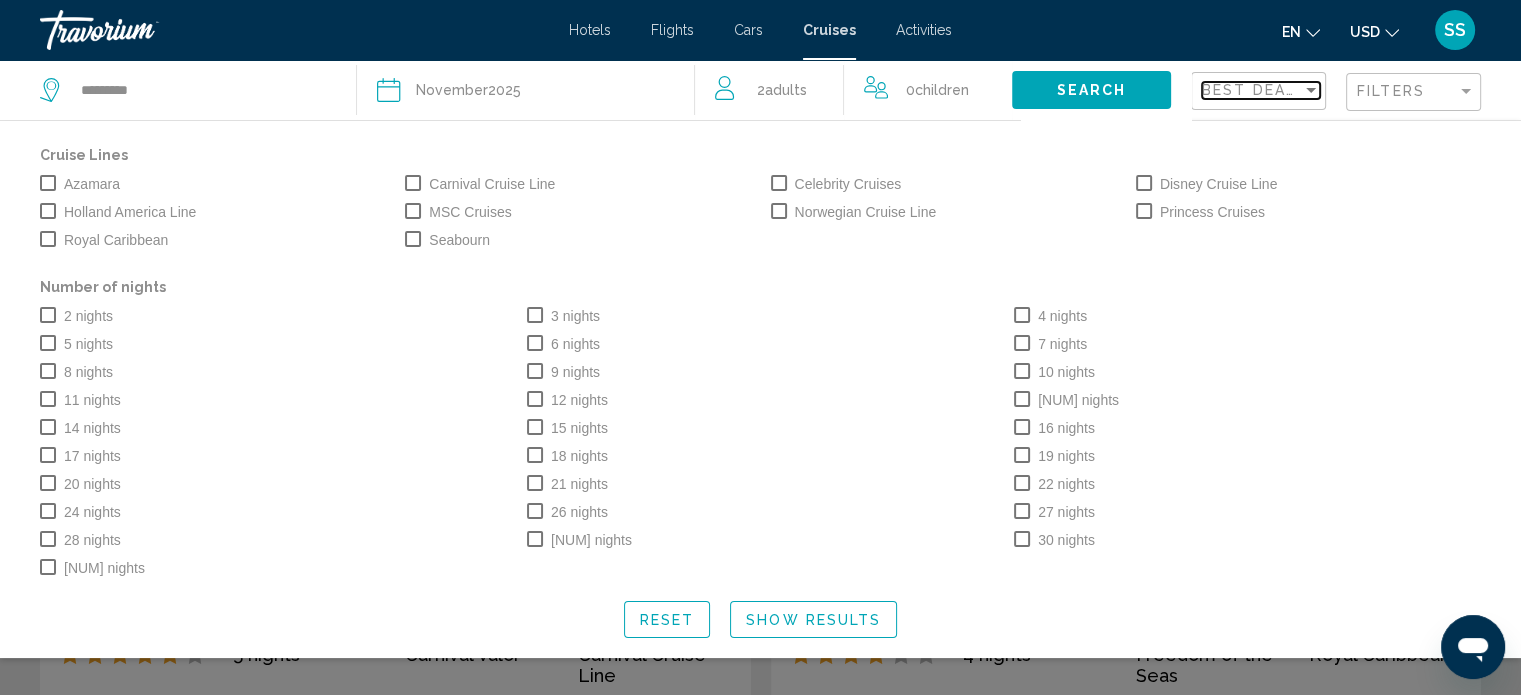 click at bounding box center [1311, 90] 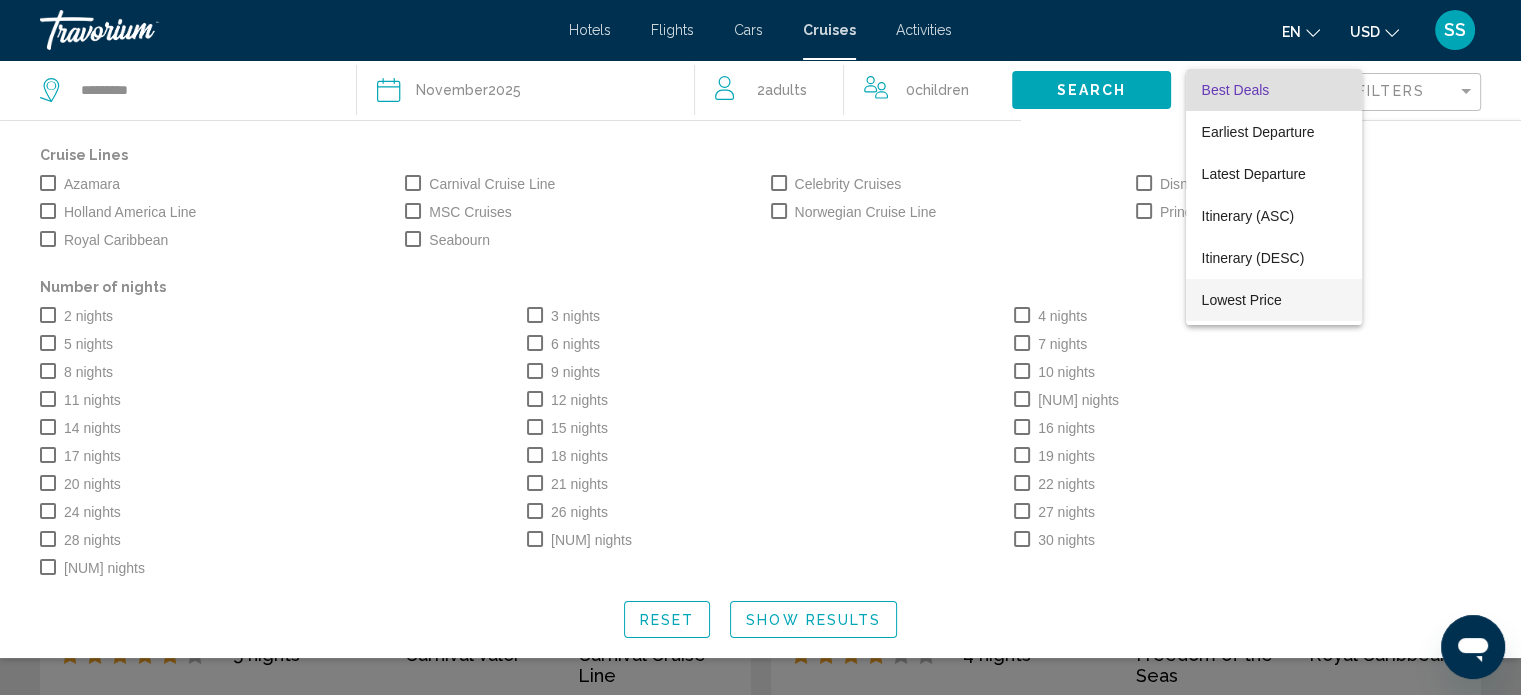 click on "Lowest Price" at bounding box center (1242, 300) 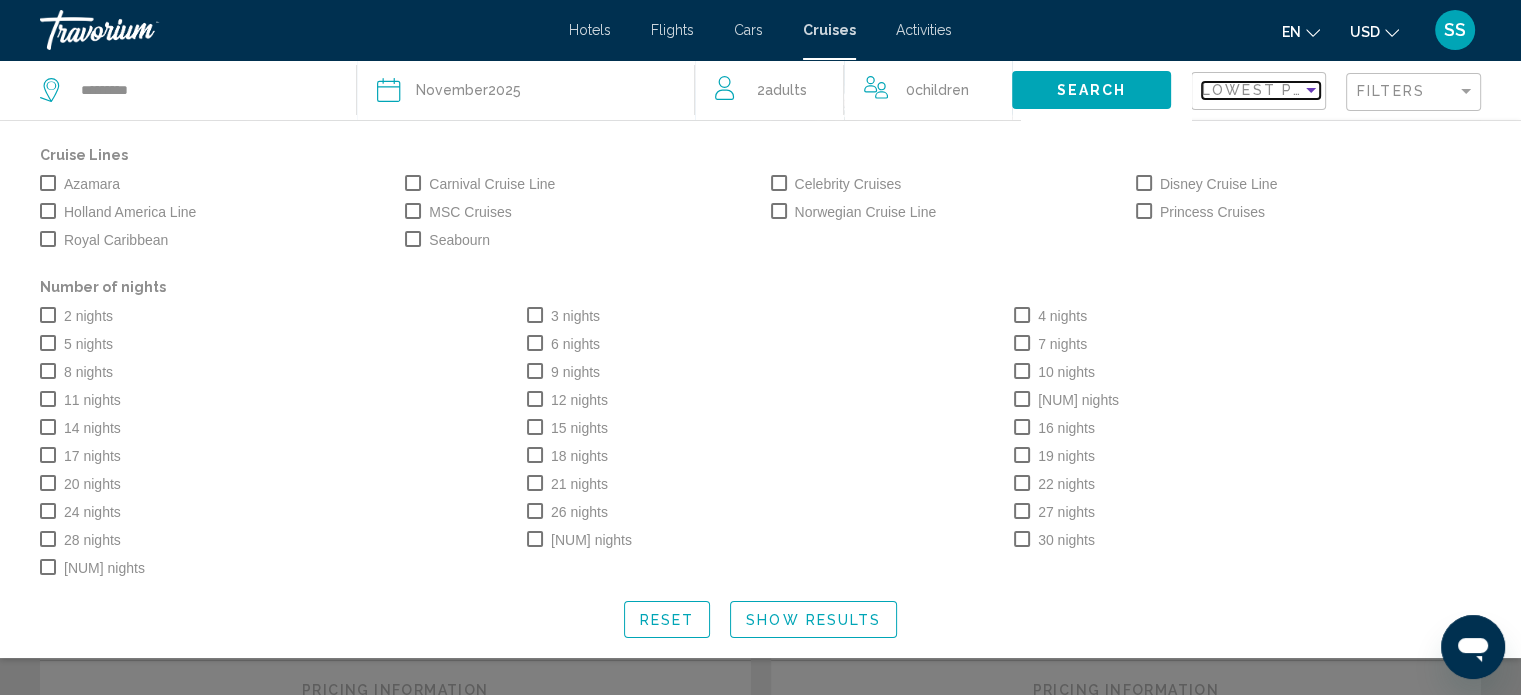 scroll, scrollTop: 200, scrollLeft: 0, axis: vertical 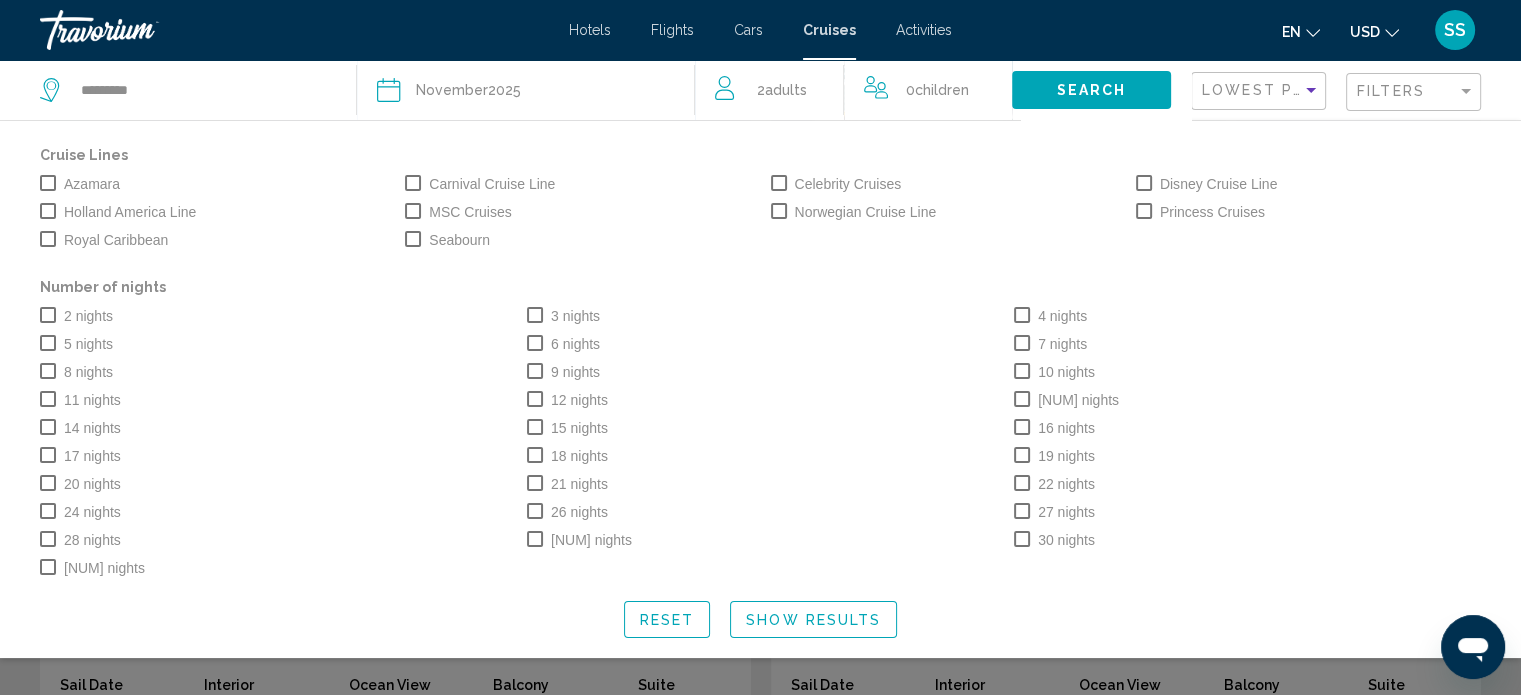 click on "Show Results" at bounding box center (813, 620) 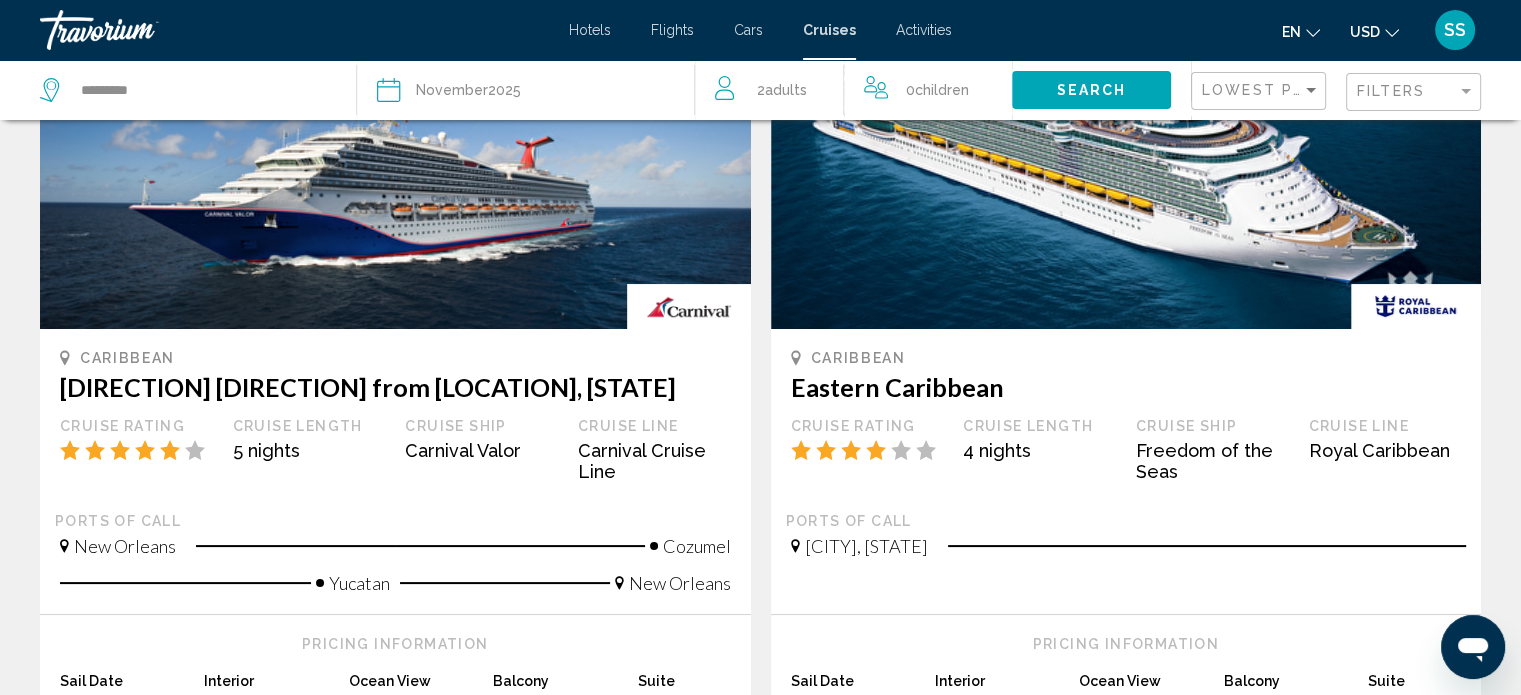 scroll, scrollTop: 200, scrollLeft: 0, axis: vertical 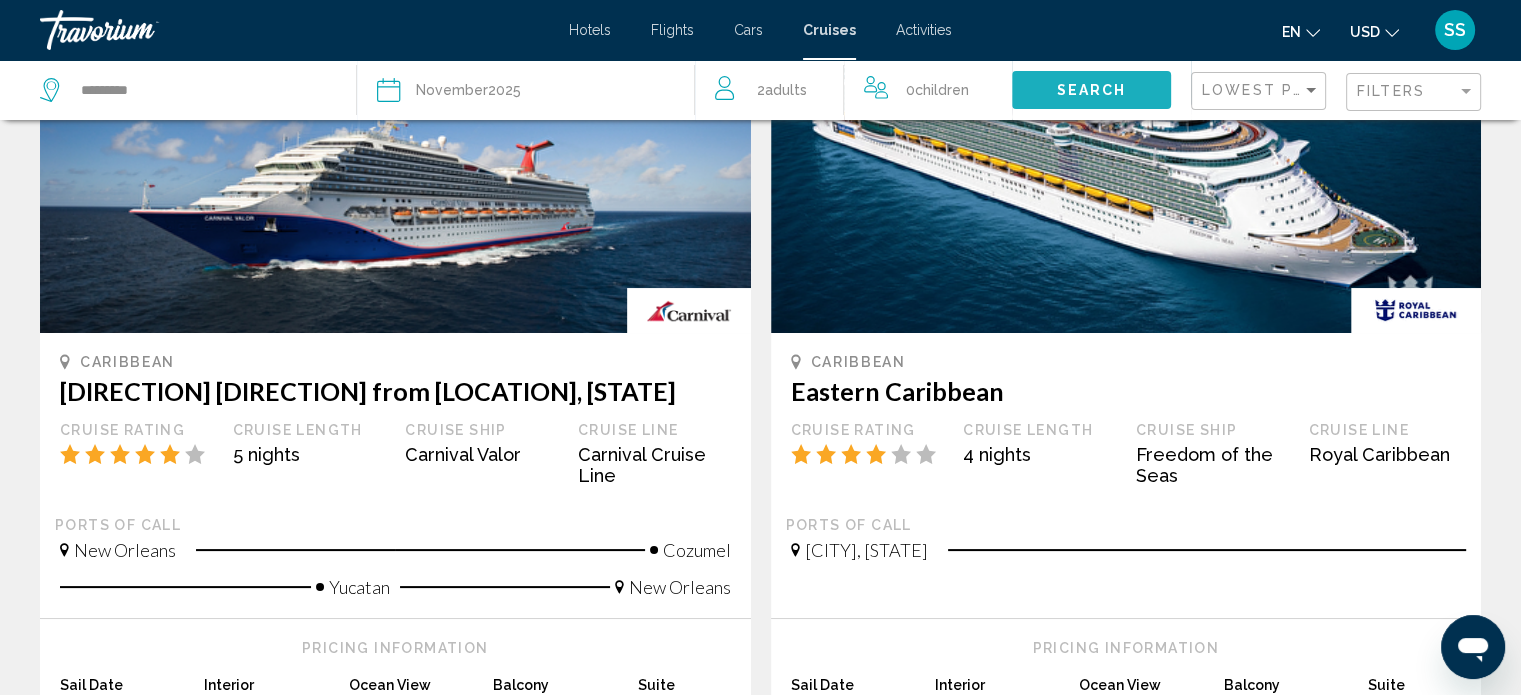 click on "Search" at bounding box center (1091, 89) 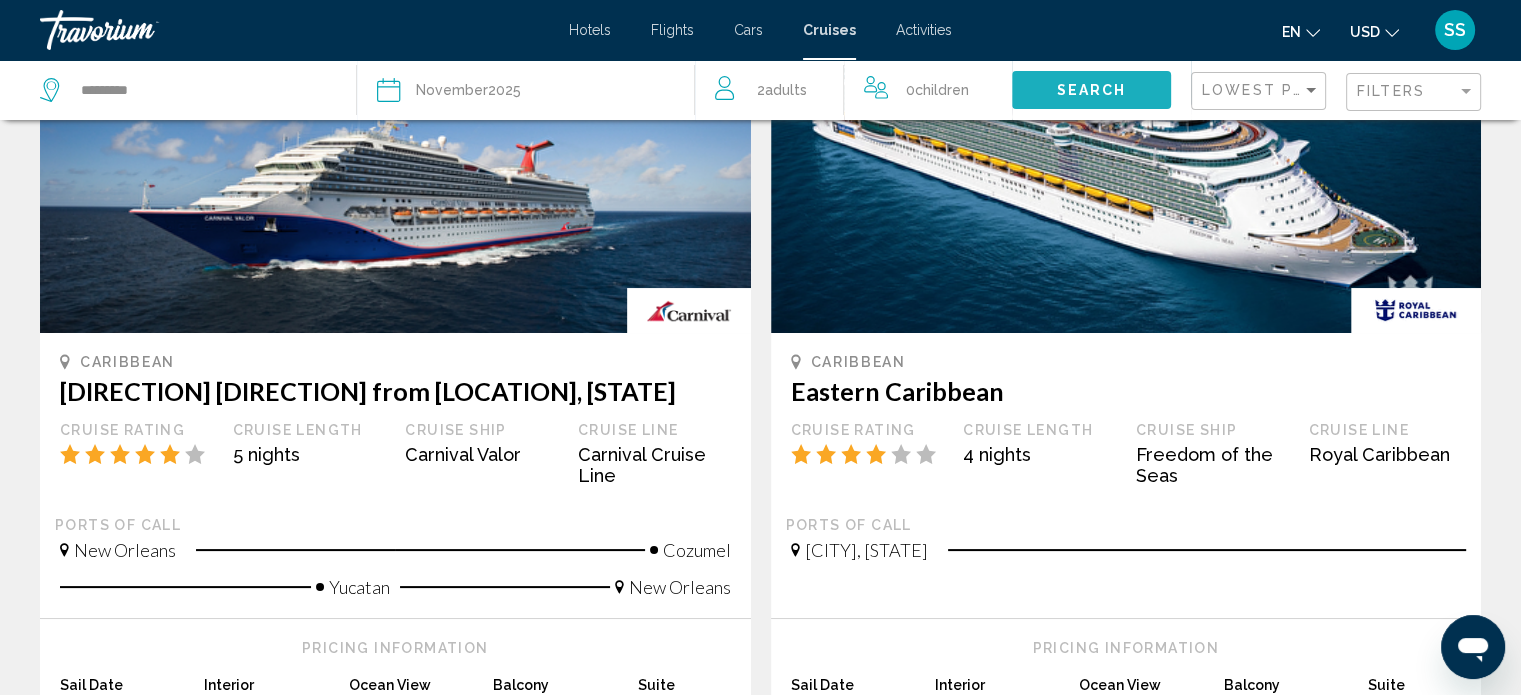 click on "Search" at bounding box center (1092, 91) 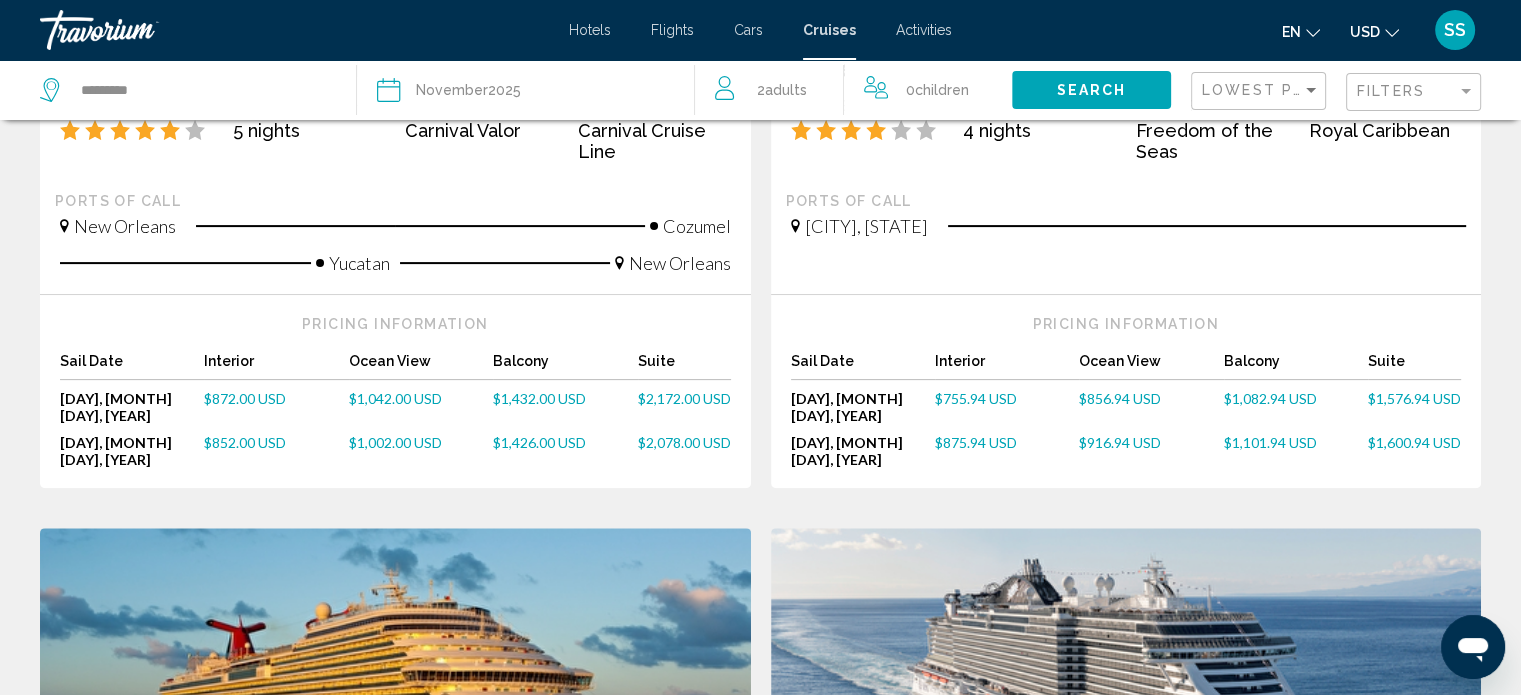 scroll, scrollTop: 500, scrollLeft: 0, axis: vertical 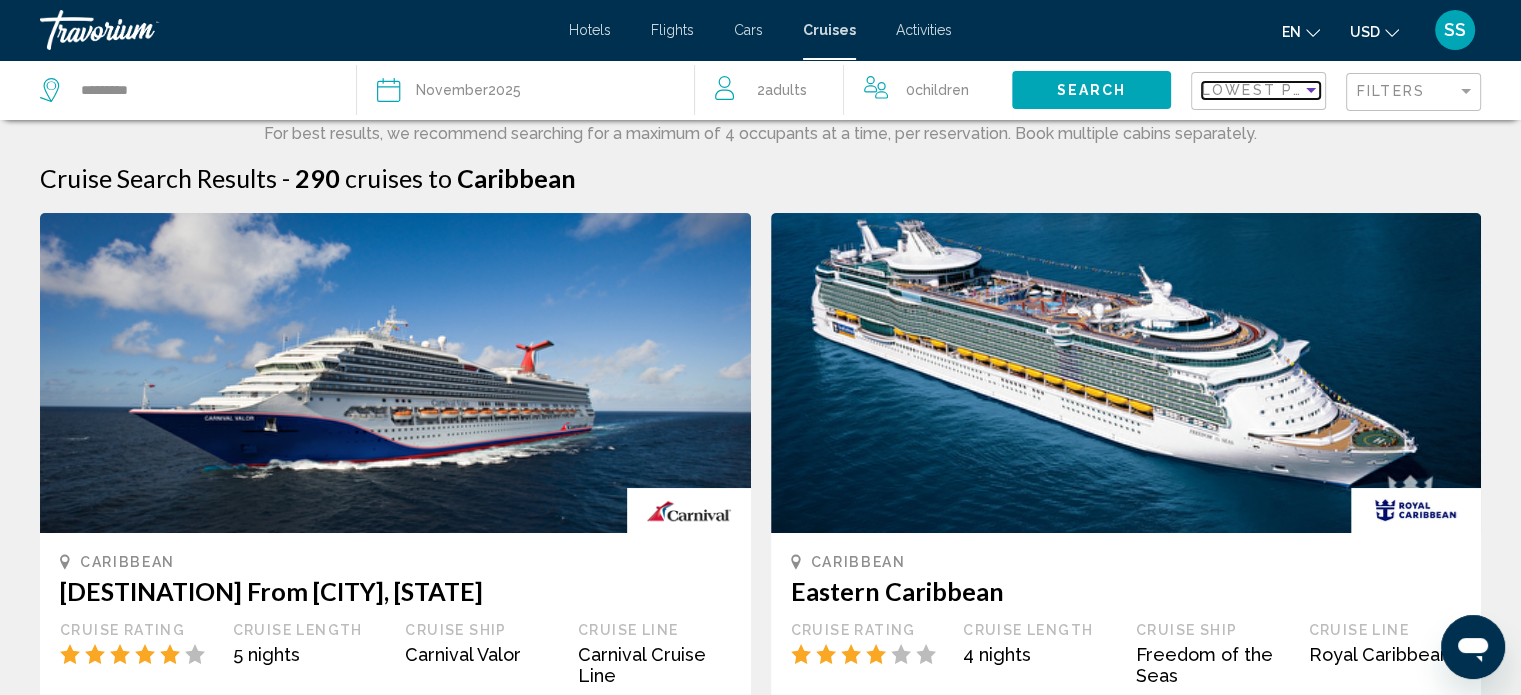 click at bounding box center (1311, 90) 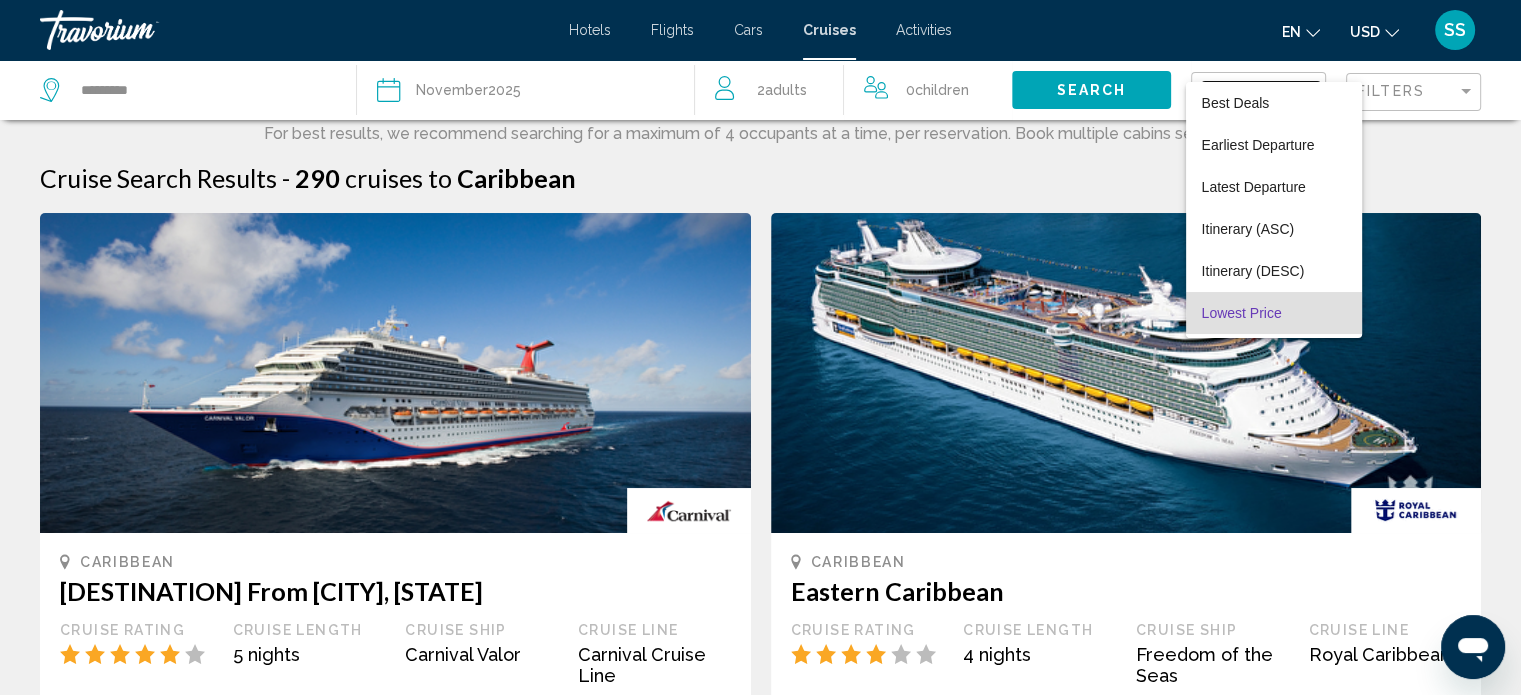 scroll, scrollTop: 38, scrollLeft: 0, axis: vertical 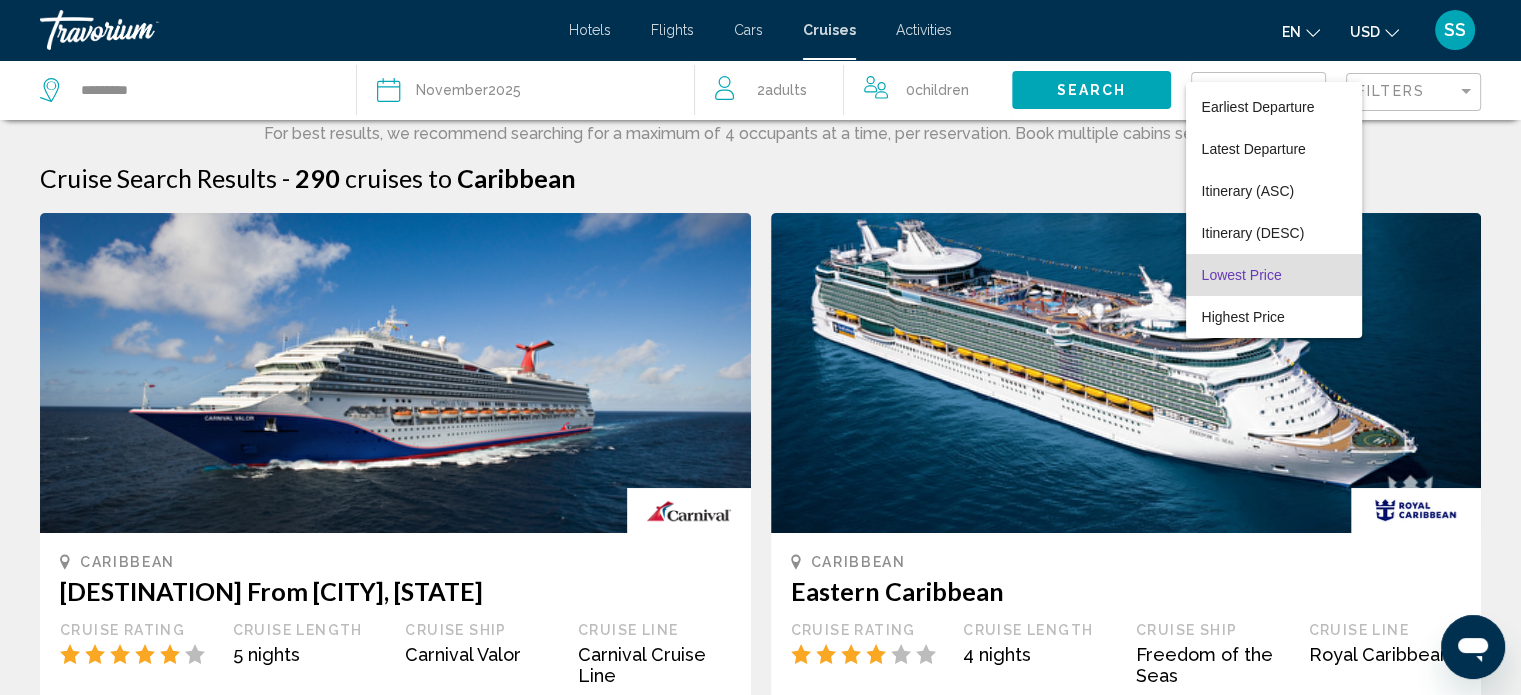 click on "Lowest Price" at bounding box center (1242, 275) 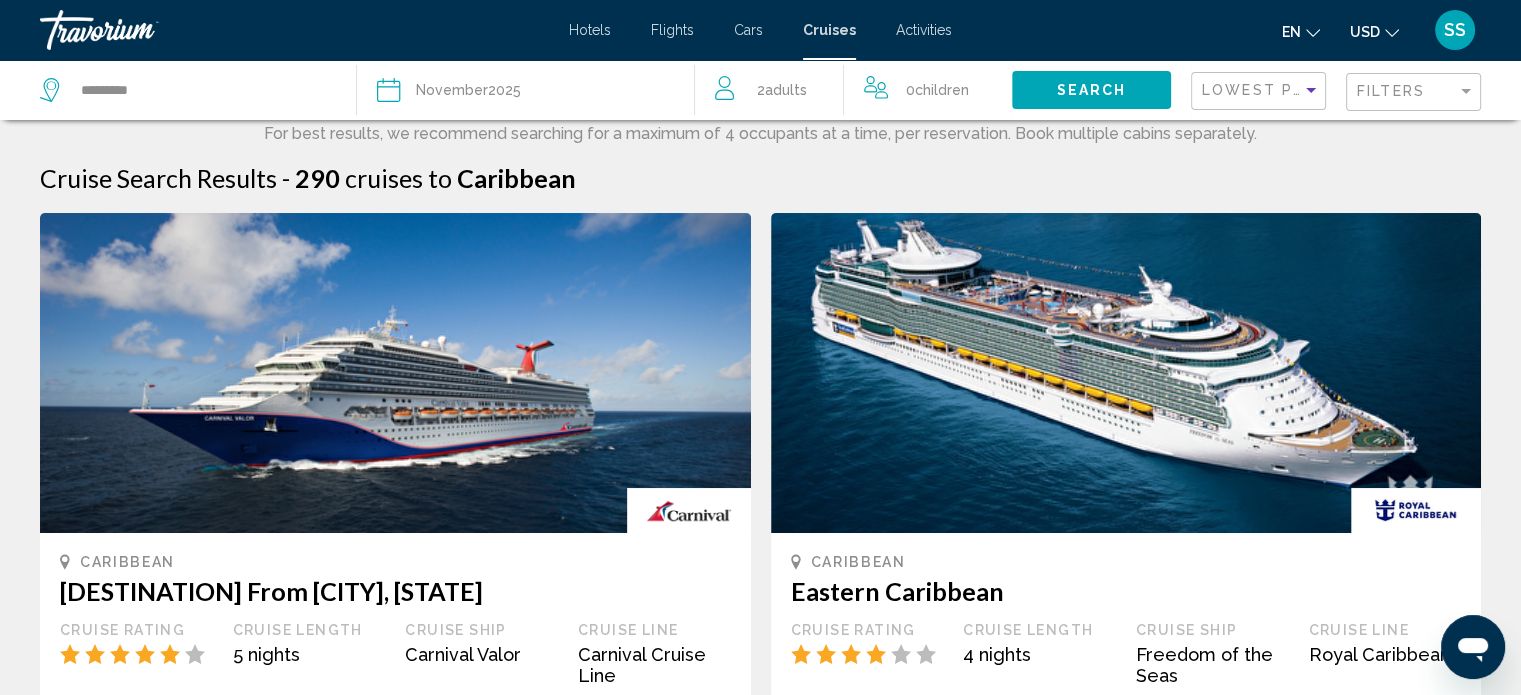 click on "Filters" at bounding box center (1416, 92) 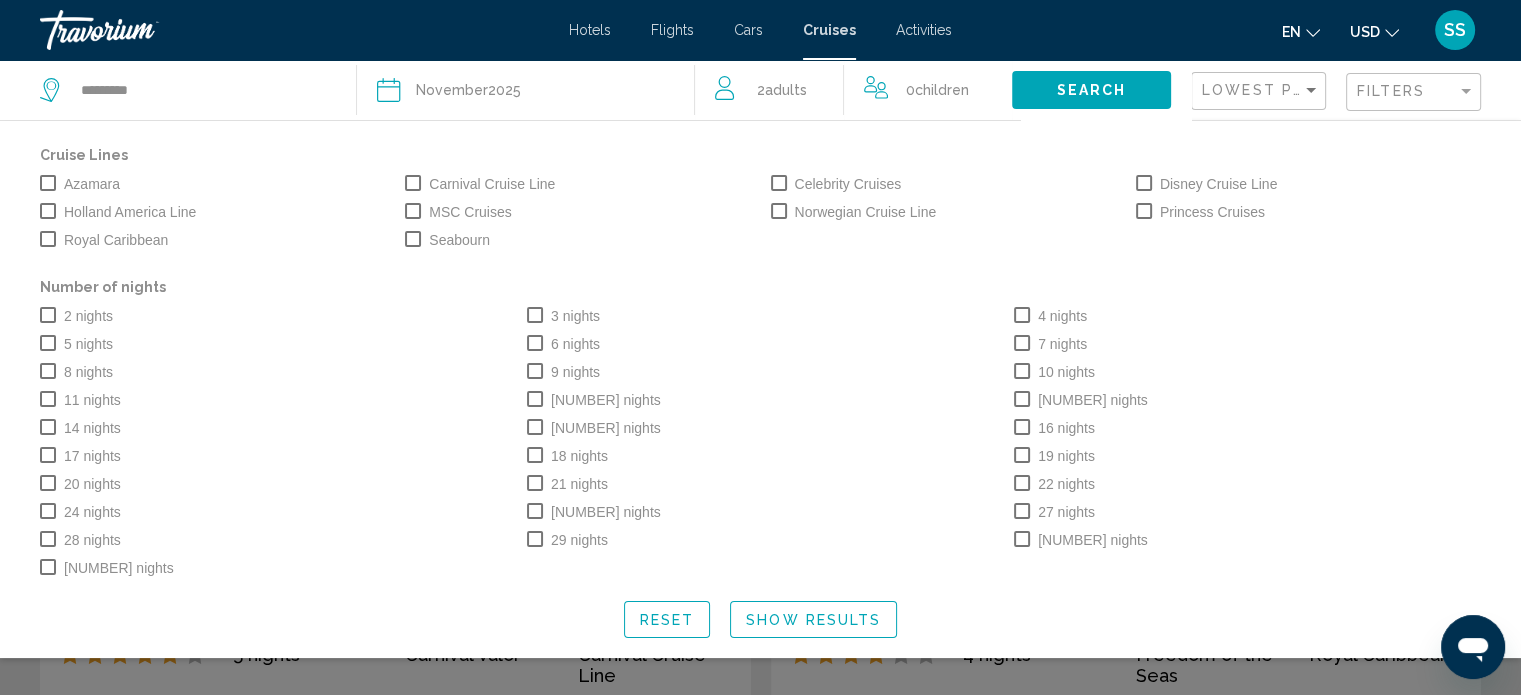click on "7 nights" at bounding box center [1050, 344] 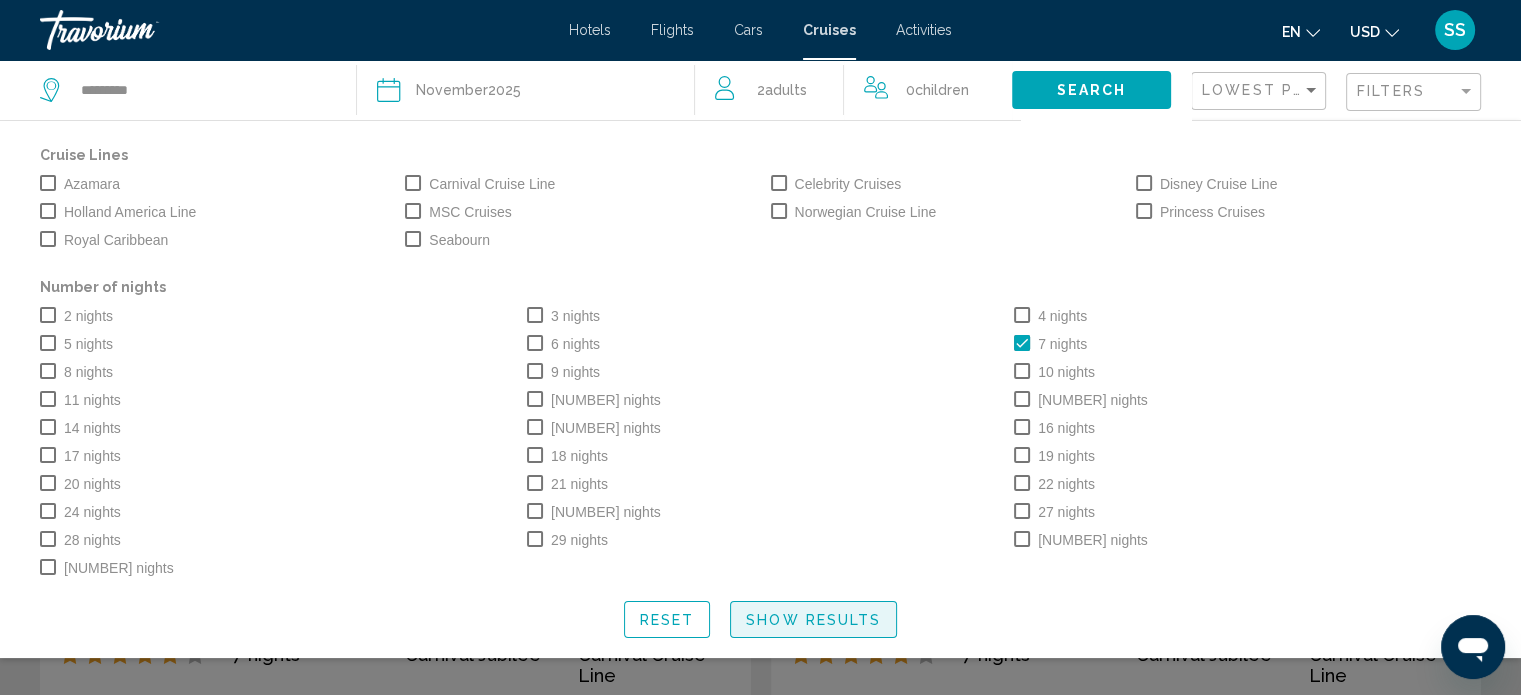click on "Show Results" at bounding box center (813, 619) 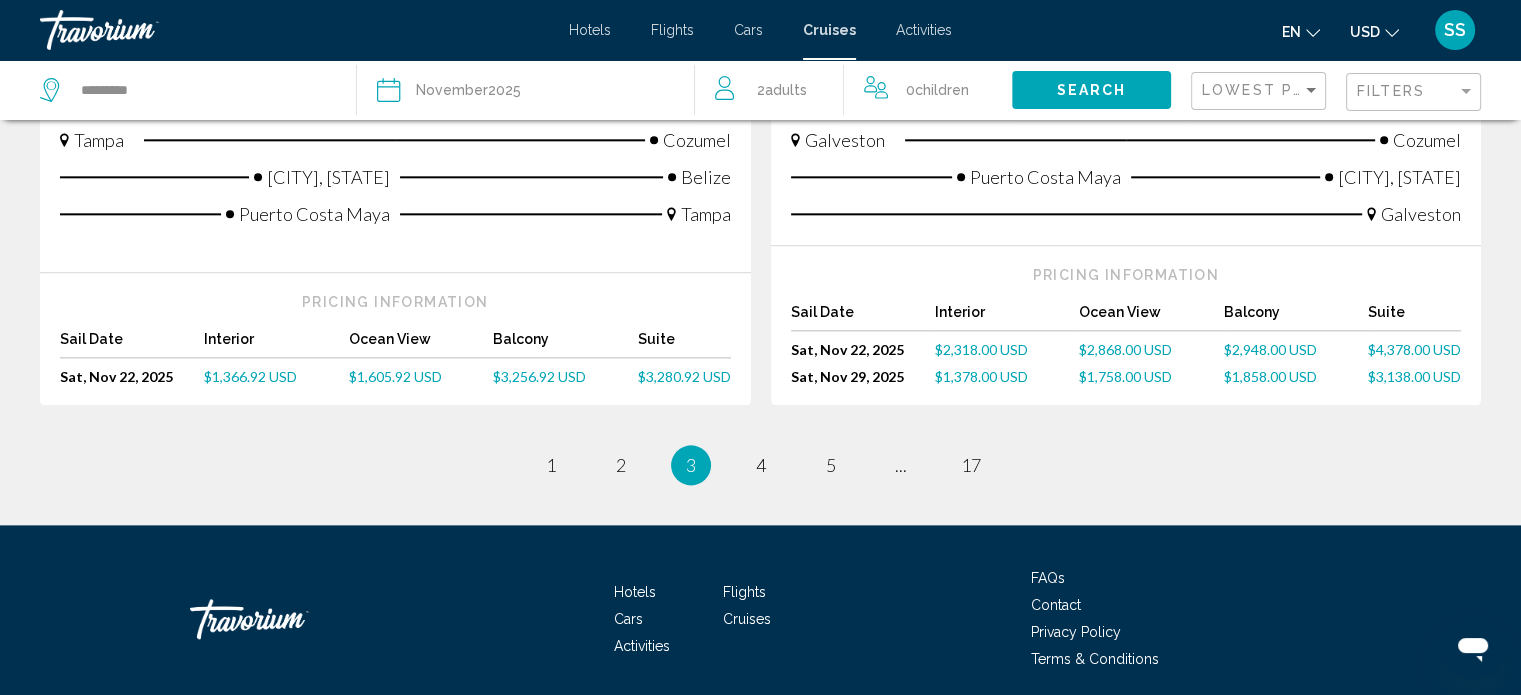 scroll, scrollTop: 2373, scrollLeft: 0, axis: vertical 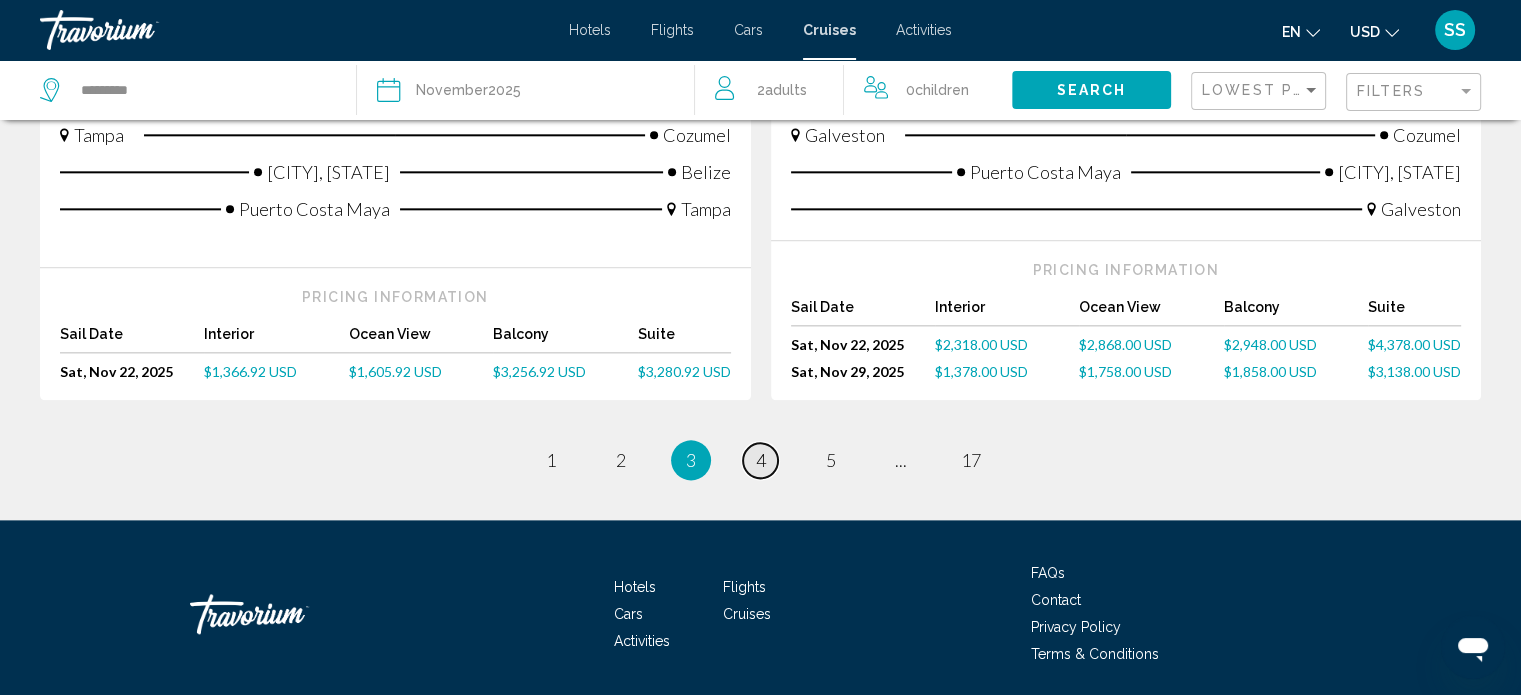 click on "4" at bounding box center (551, 460) 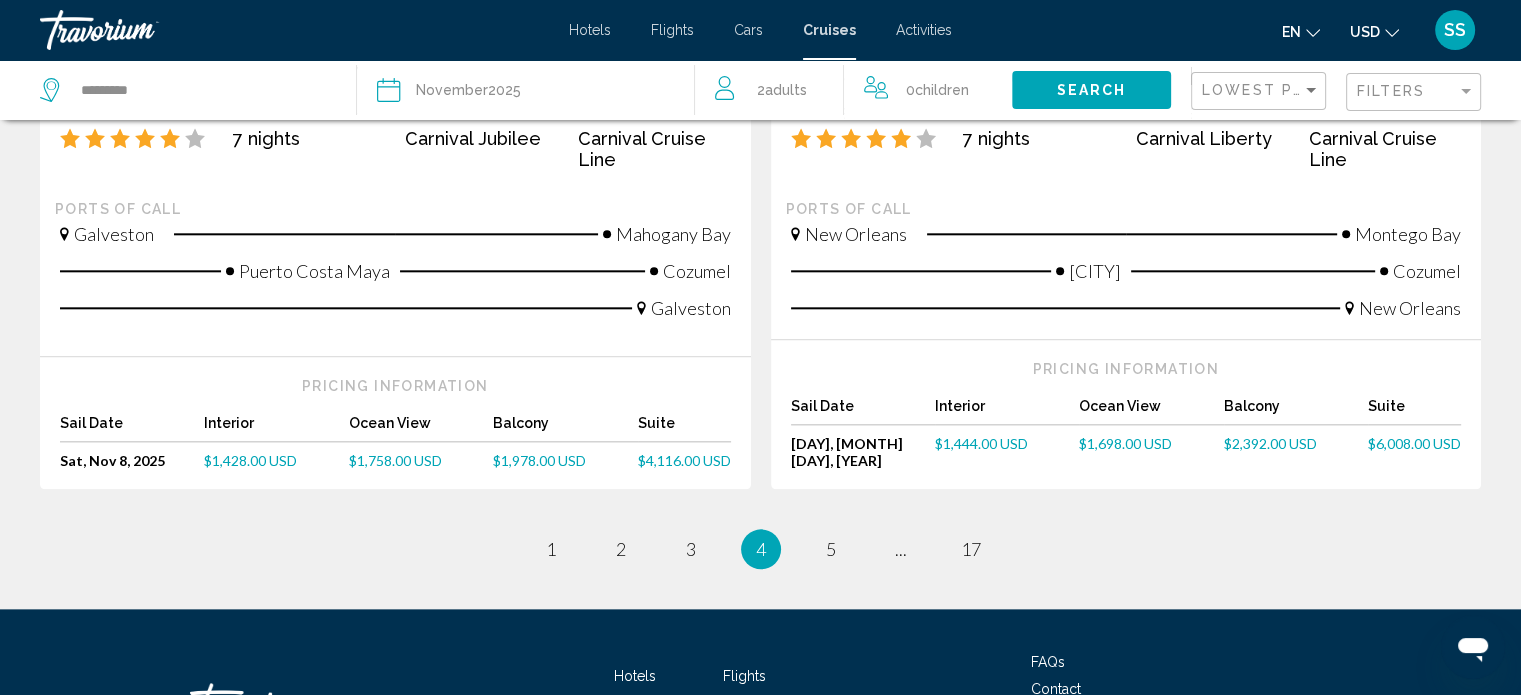 scroll, scrollTop: 2200, scrollLeft: 0, axis: vertical 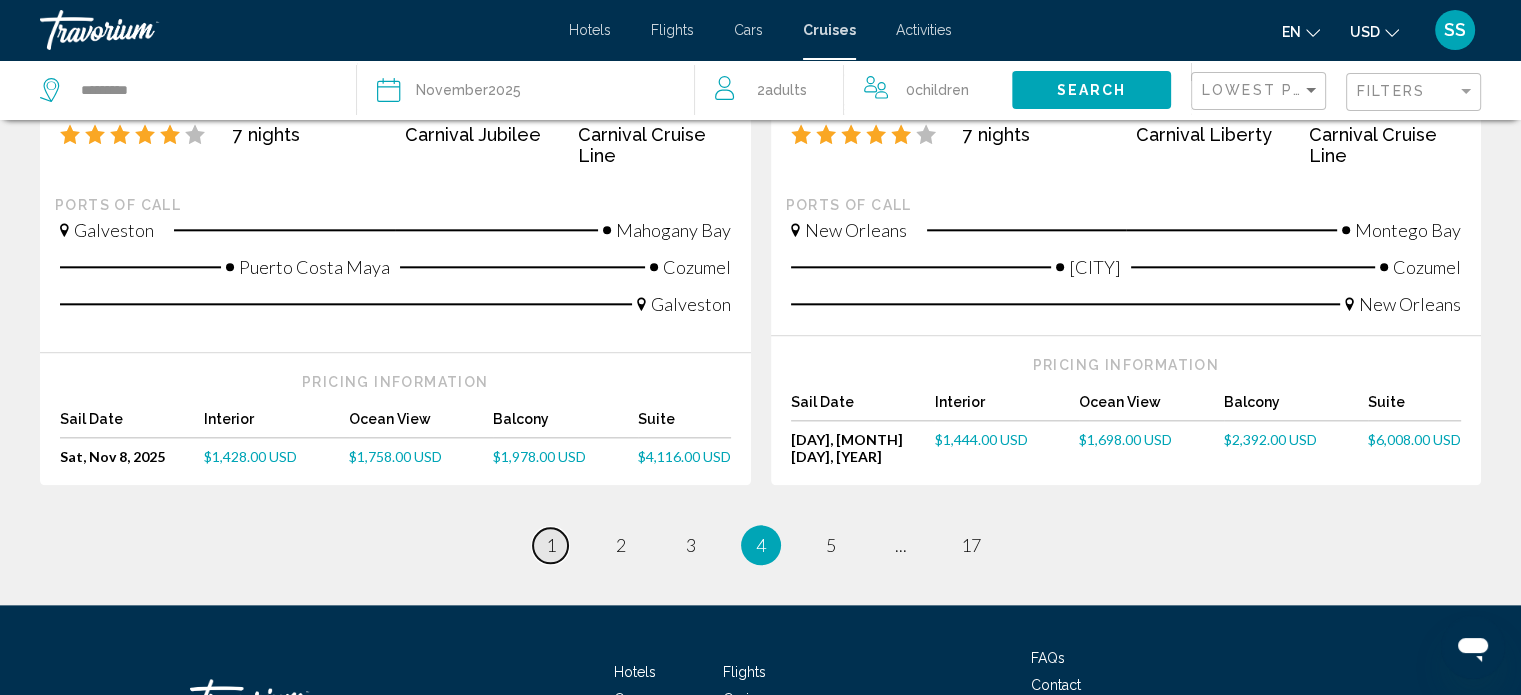 click on "1" at bounding box center [551, 545] 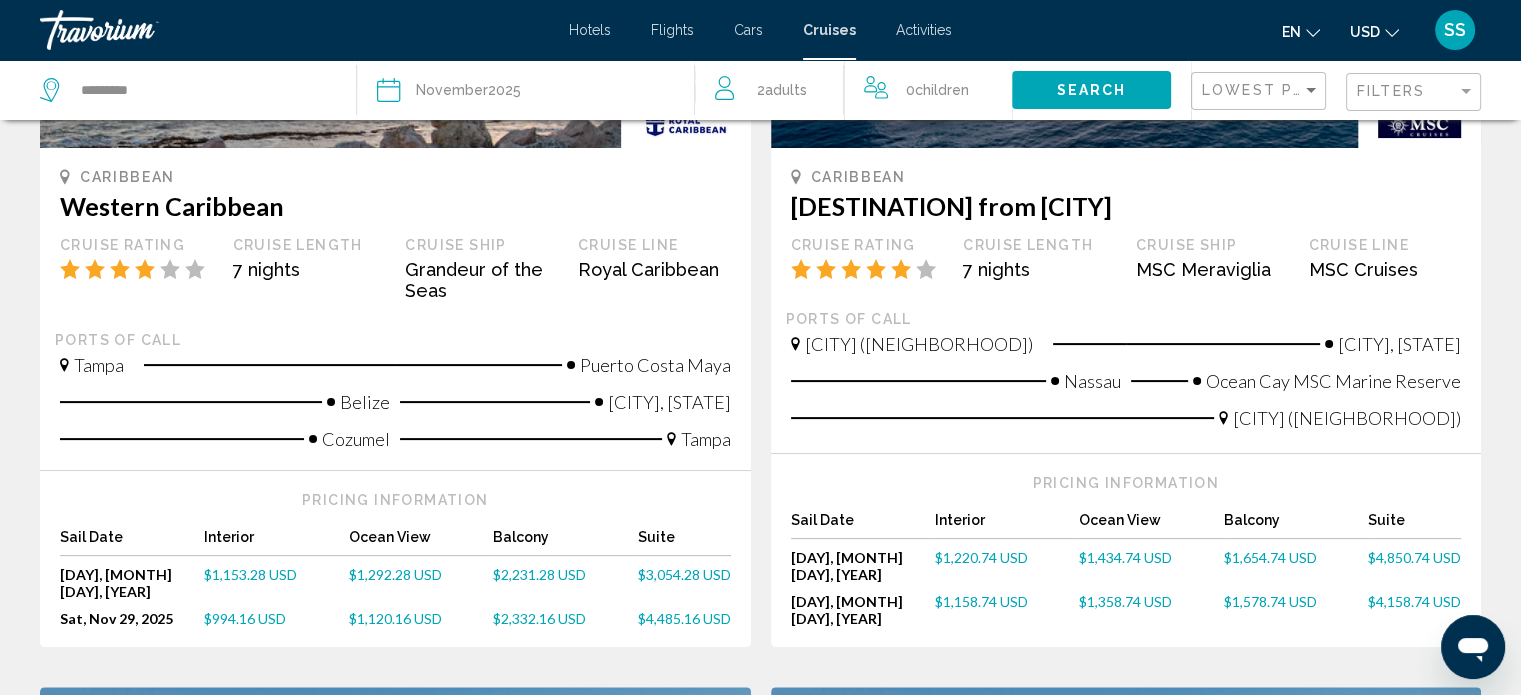 scroll, scrollTop: 400, scrollLeft: 0, axis: vertical 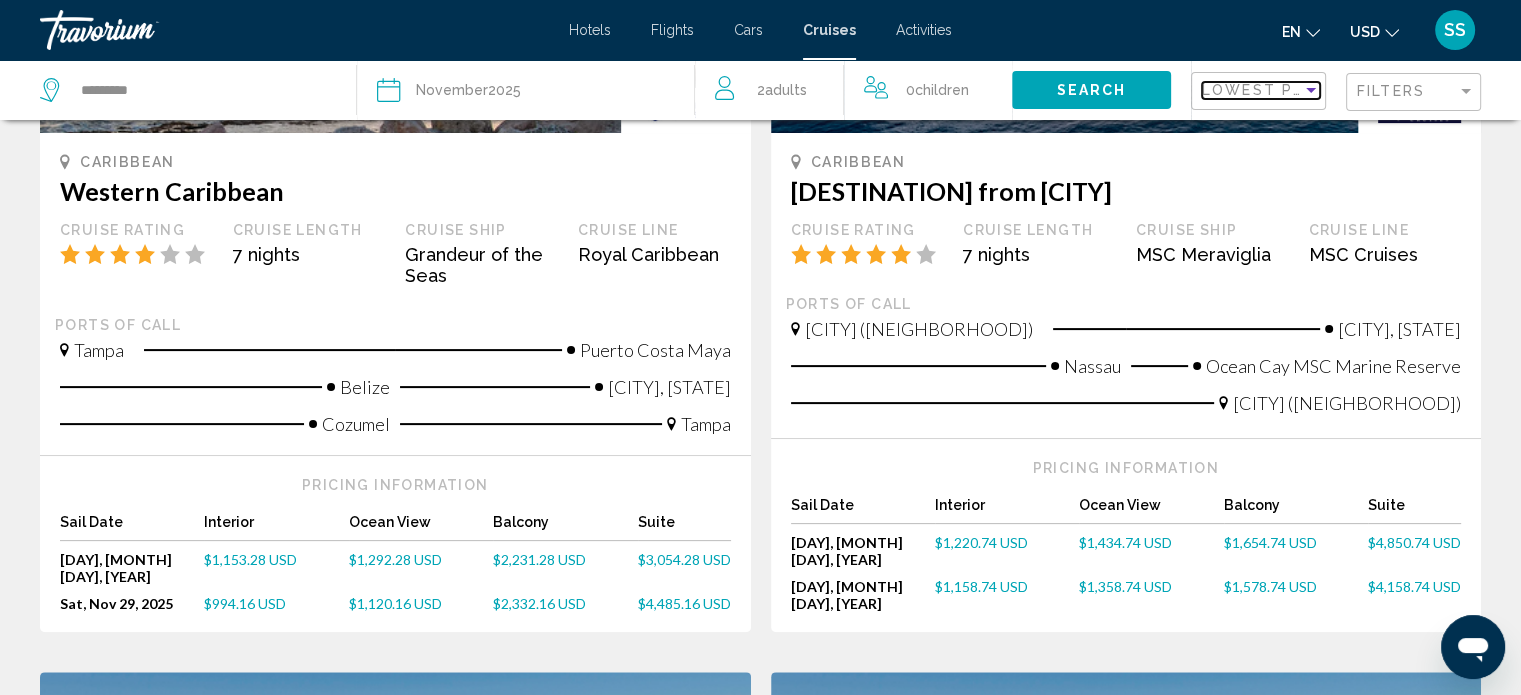 click on "Lowest Price" at bounding box center [1266, 90] 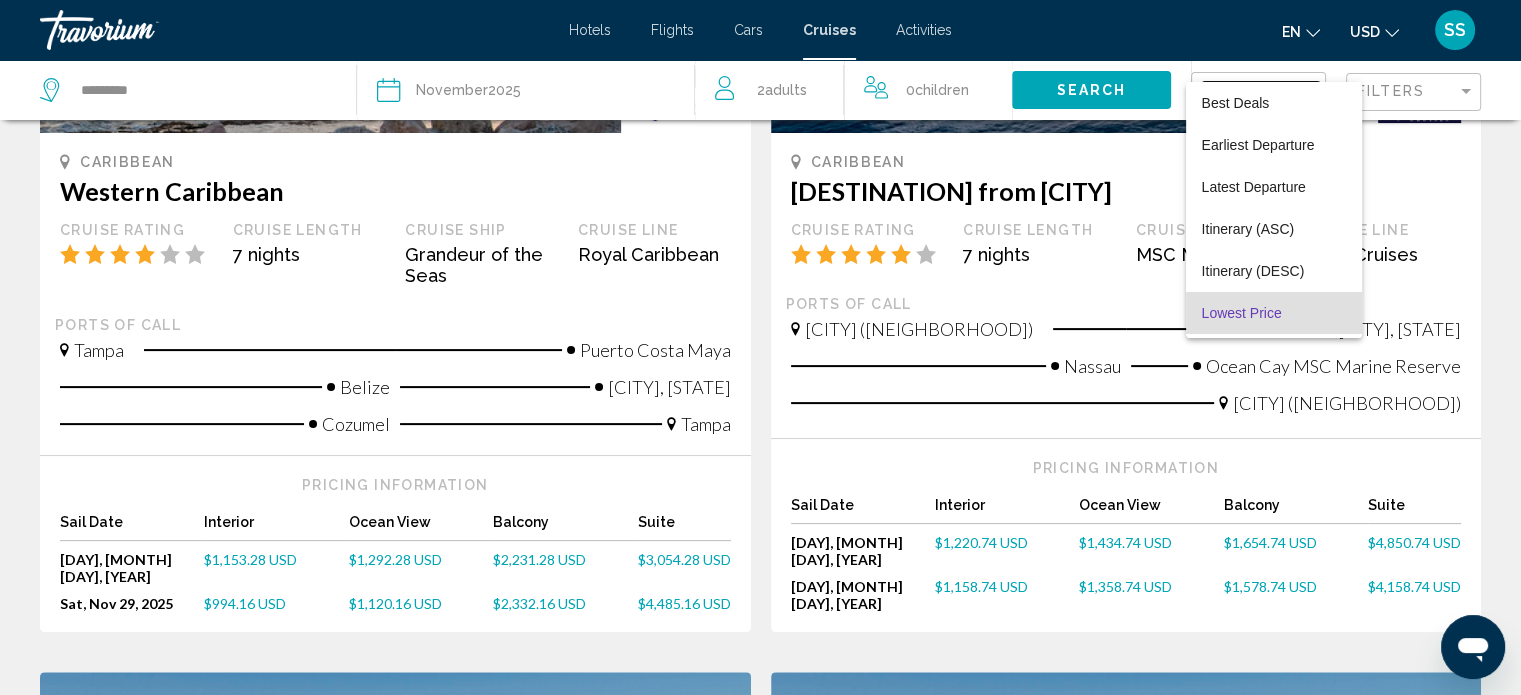 scroll, scrollTop: 38, scrollLeft: 0, axis: vertical 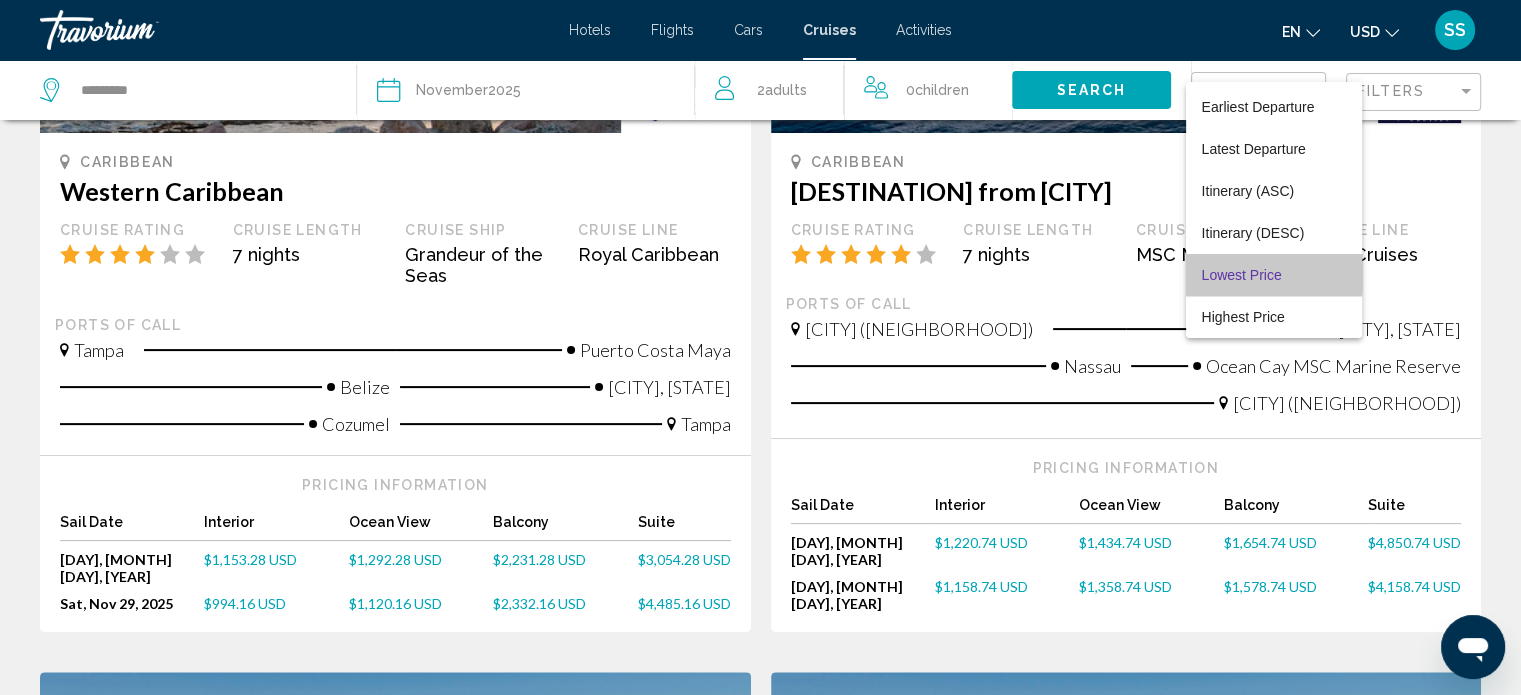 click on "Lowest Price" at bounding box center (1274, 275) 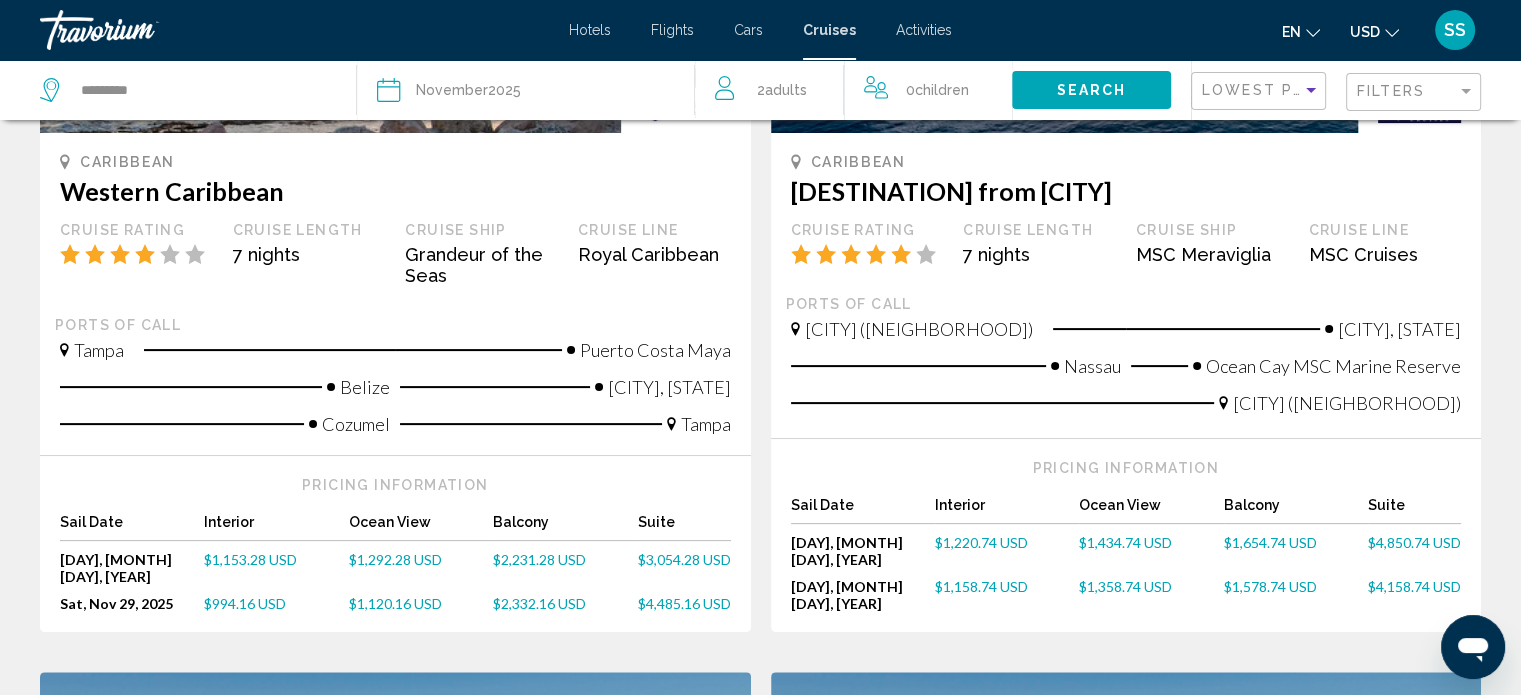 click on "Search" at bounding box center (1092, 91) 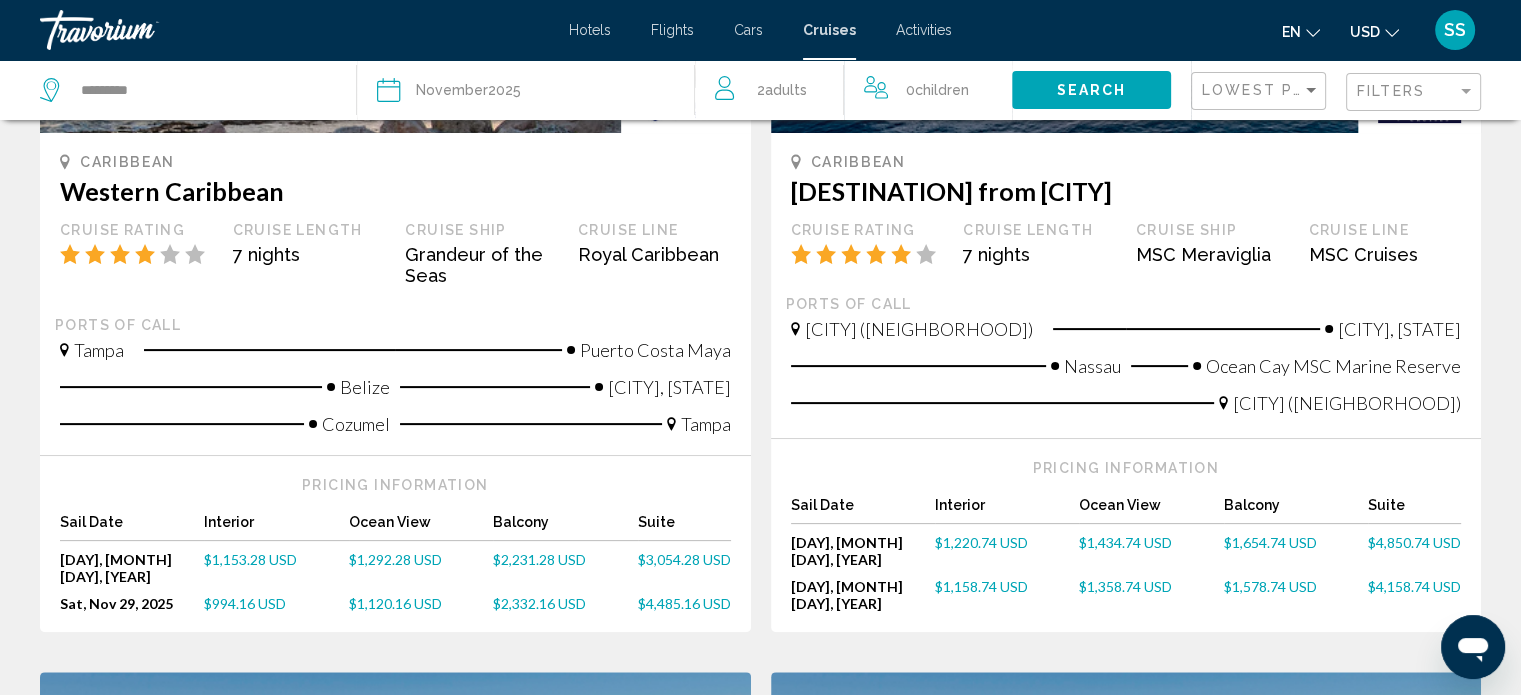 click on "Search" at bounding box center [1092, 91] 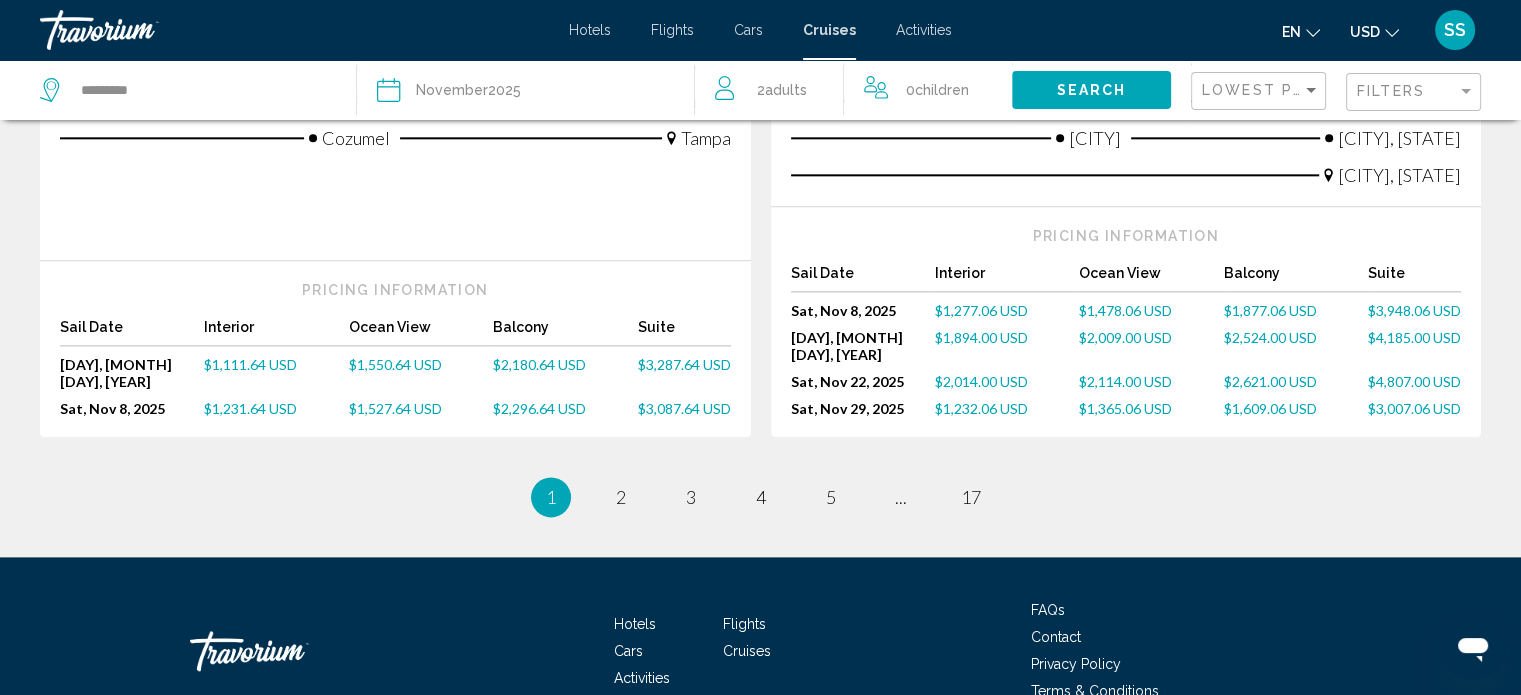 scroll, scrollTop: 2400, scrollLeft: 0, axis: vertical 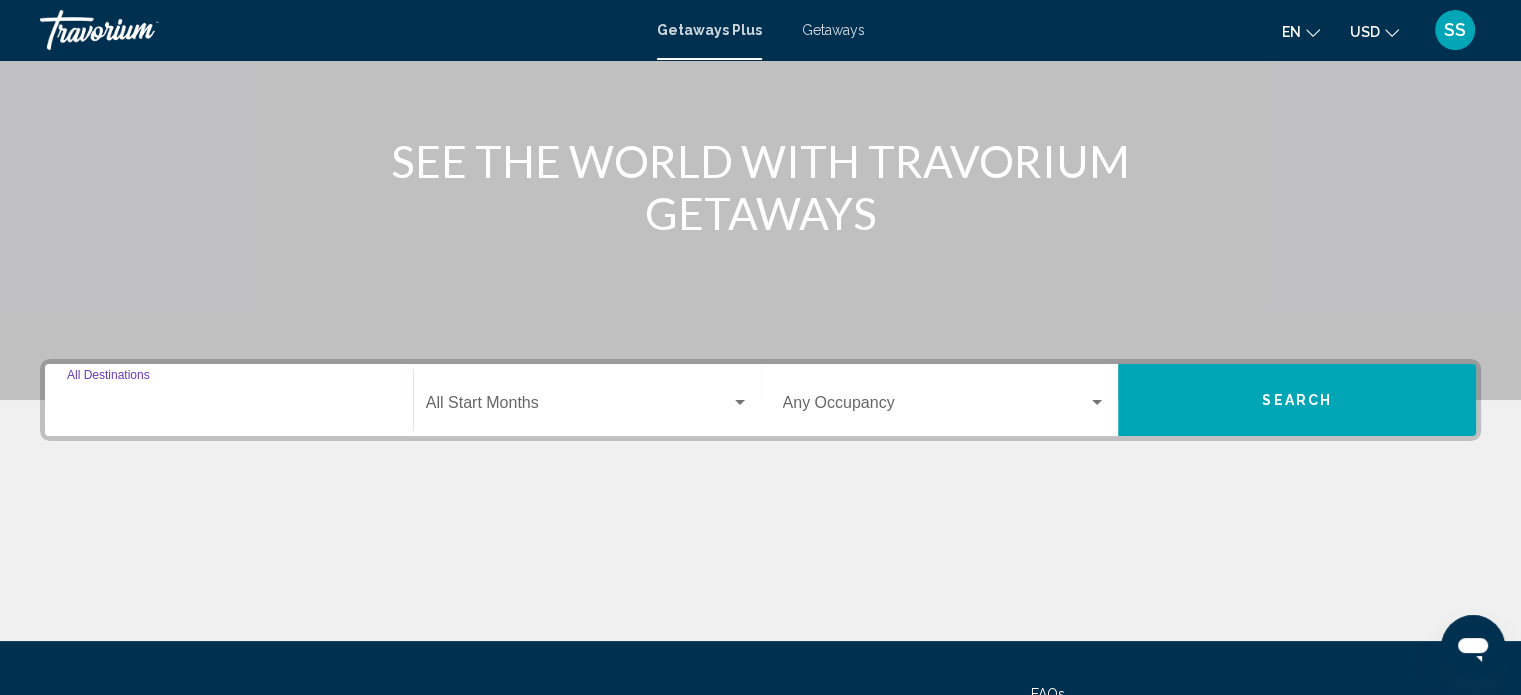 click on "Destination All Destinations" at bounding box center [229, 407] 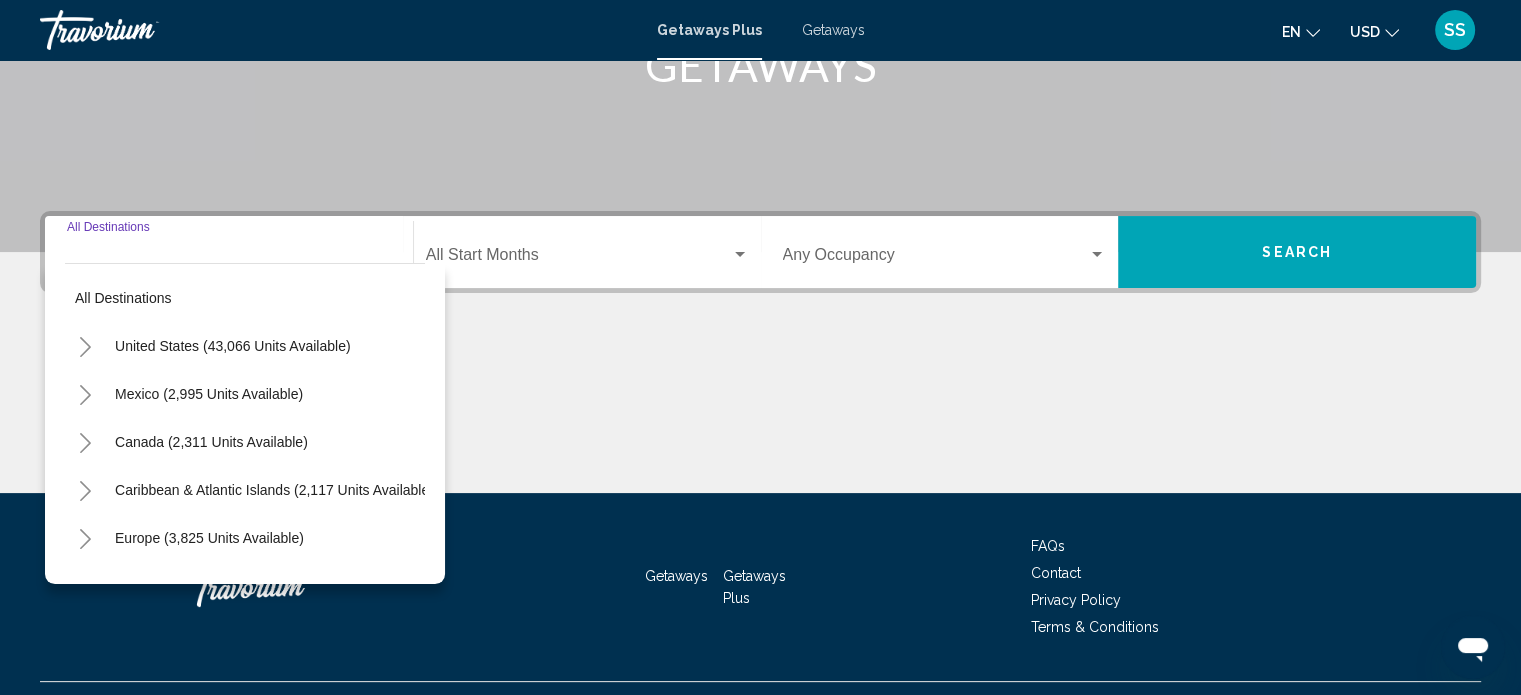 scroll, scrollTop: 390, scrollLeft: 0, axis: vertical 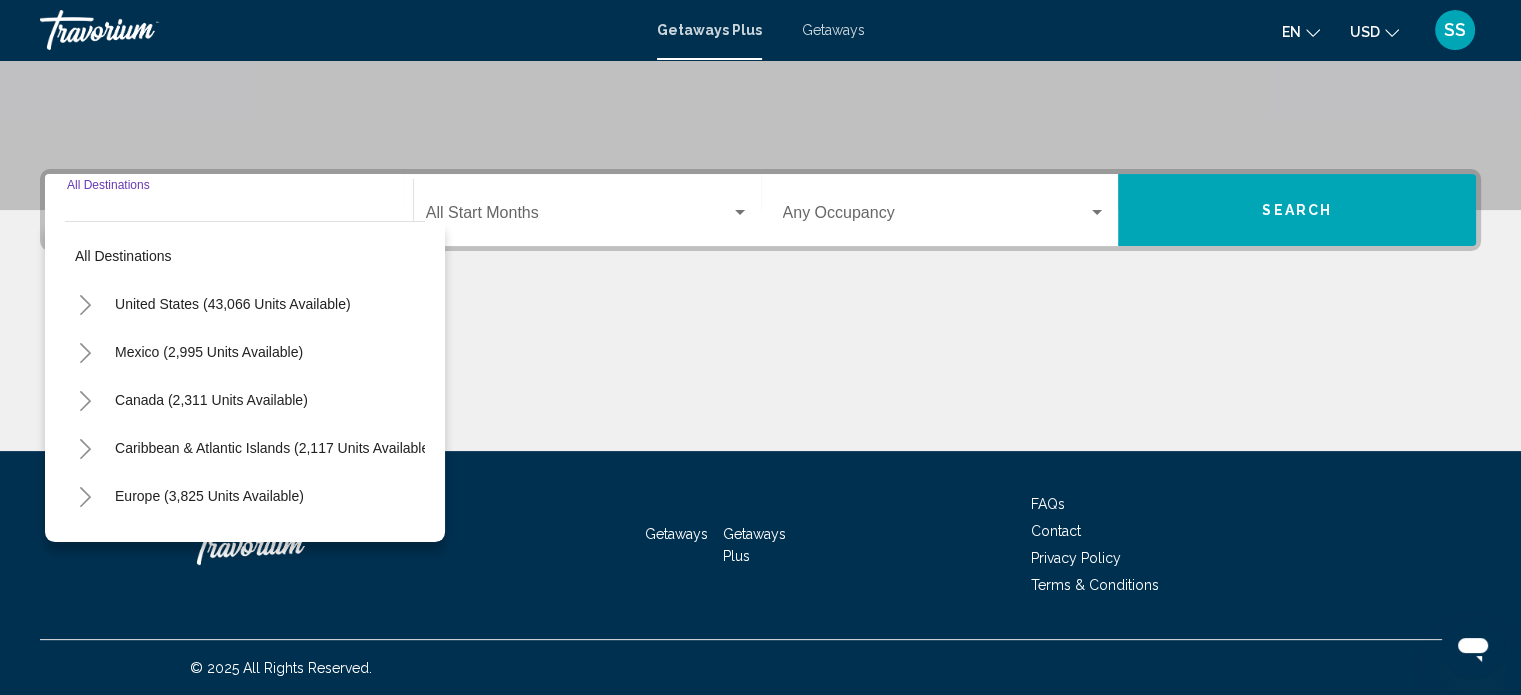click at bounding box center (85, 305) 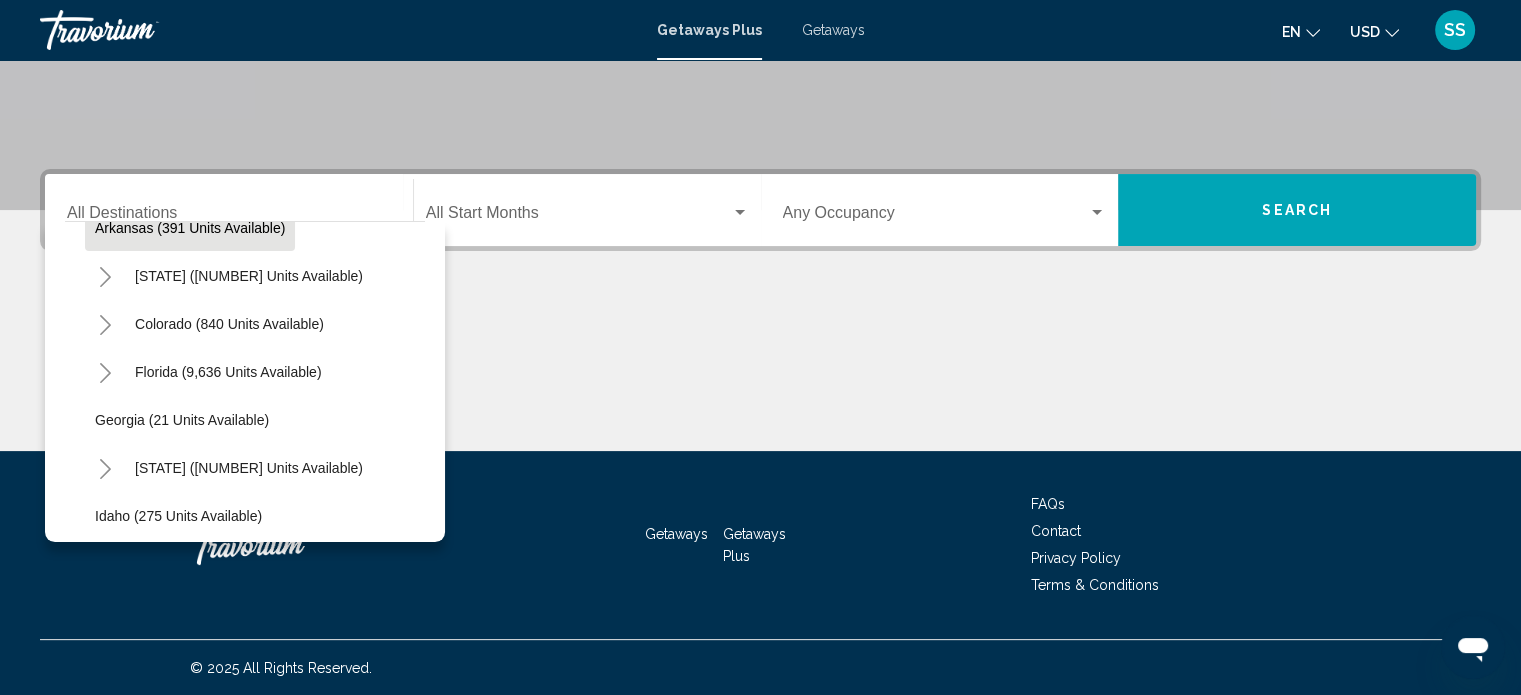 scroll, scrollTop: 200, scrollLeft: 0, axis: vertical 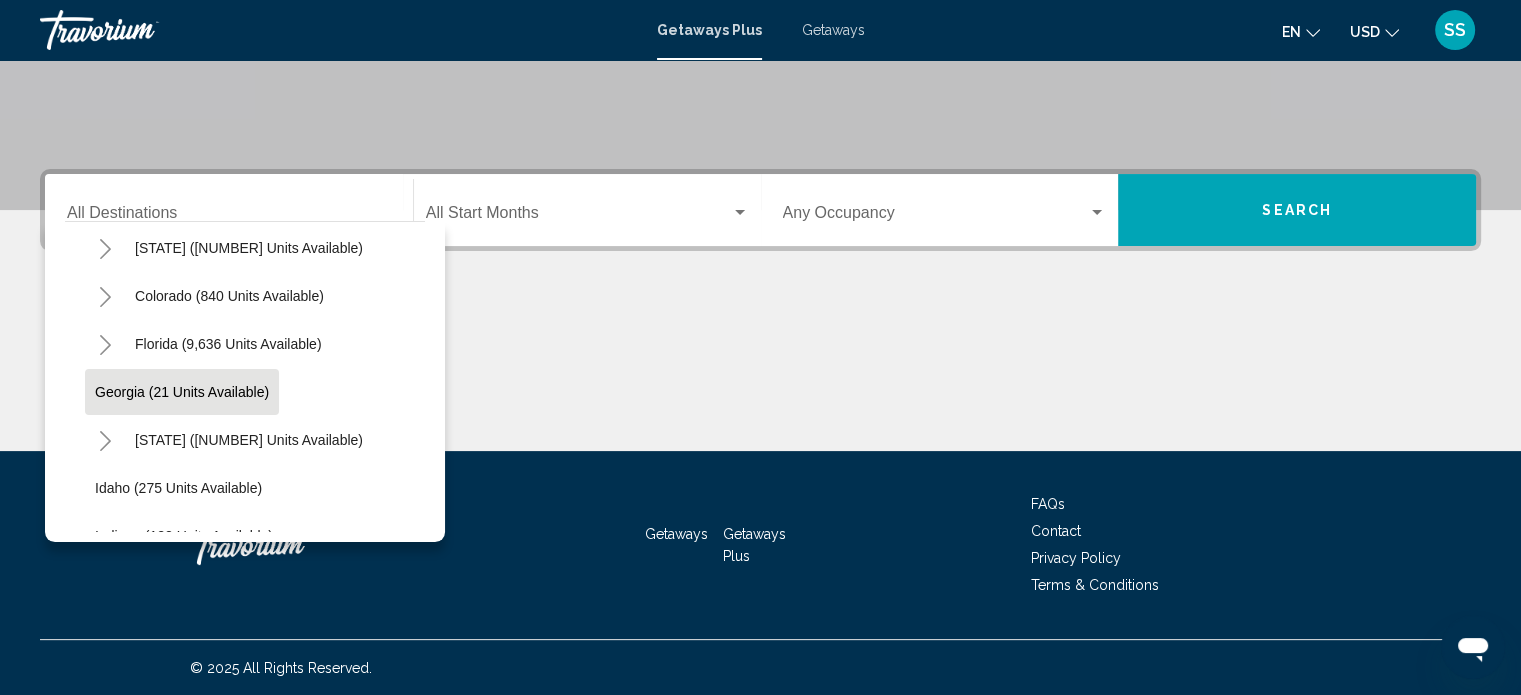 click on "Georgia (21 units available)" at bounding box center [190, 200] 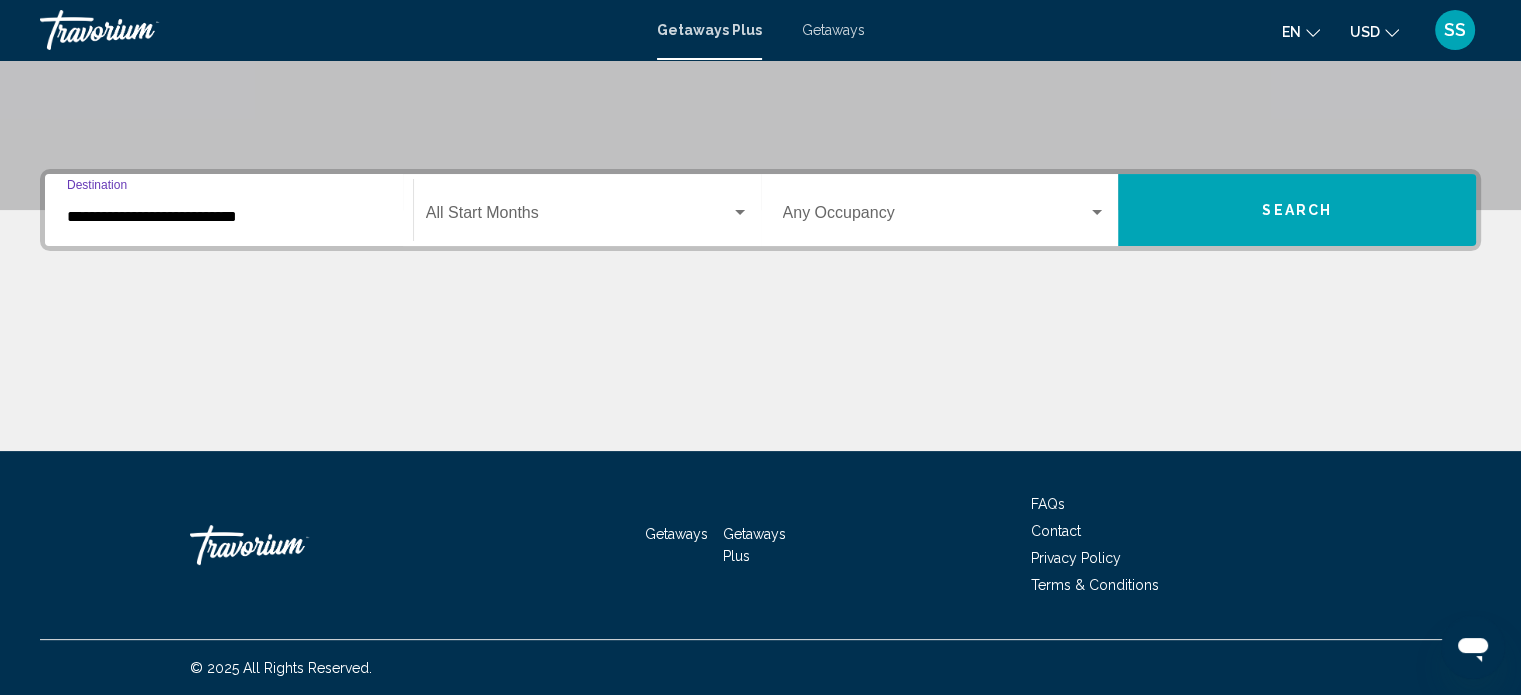 click on "Search" at bounding box center (1297, 211) 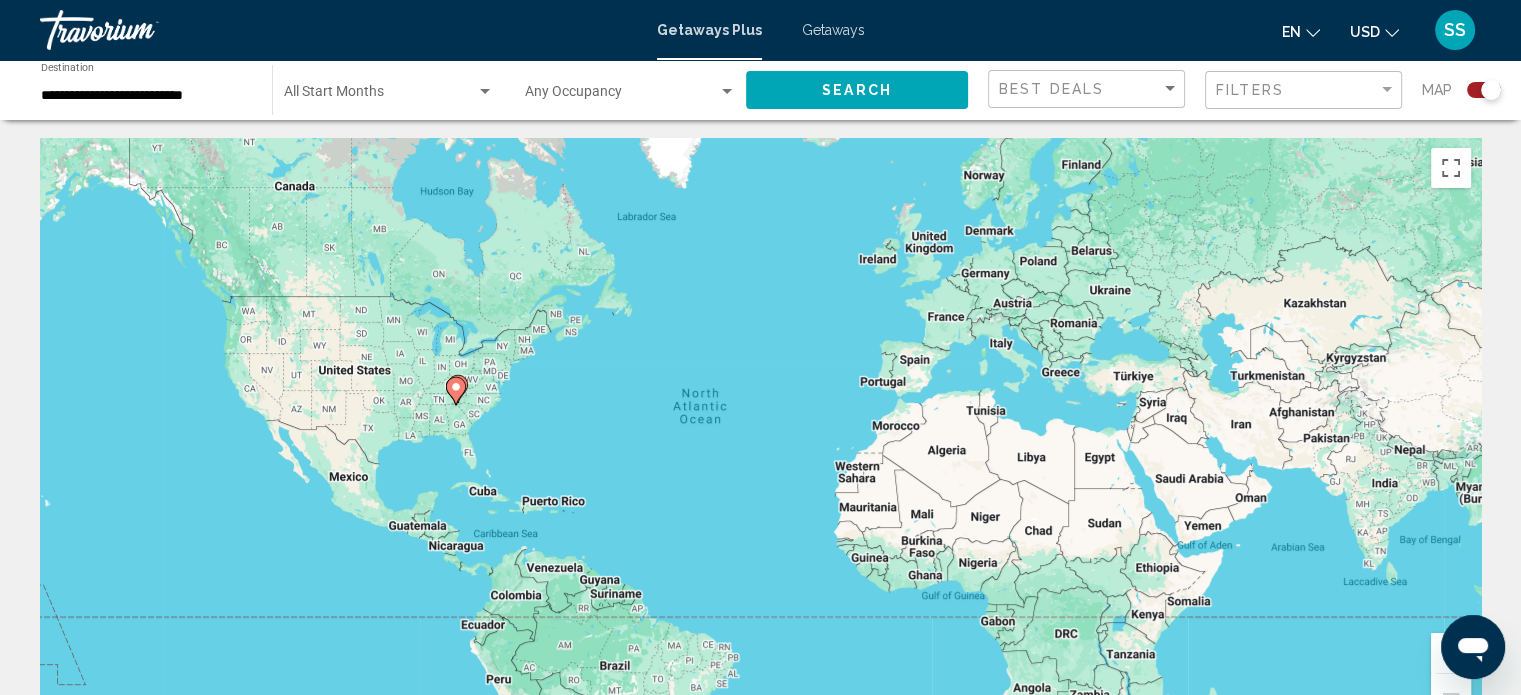 scroll, scrollTop: 0, scrollLeft: 0, axis: both 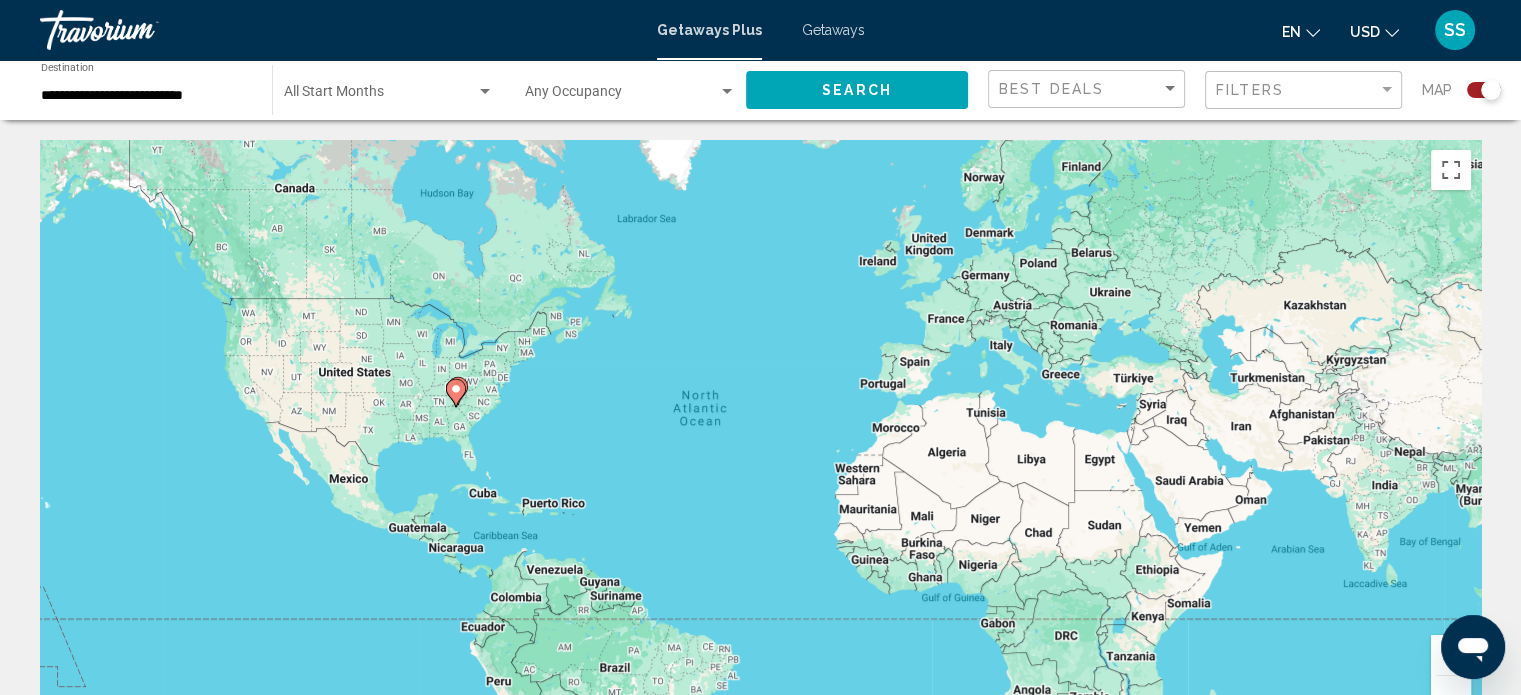 click on "Getaways" at bounding box center [833, 30] 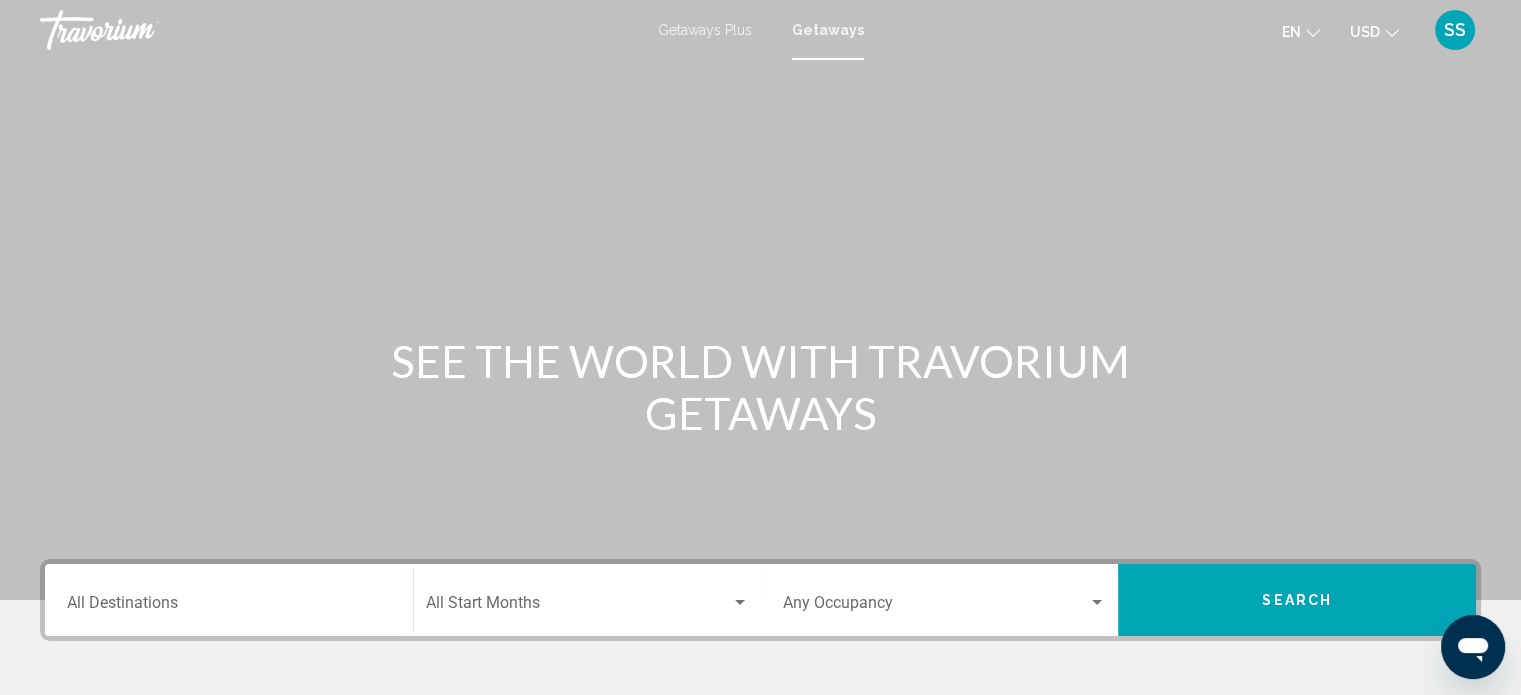 click on "Destination All Destinations" at bounding box center [229, 607] 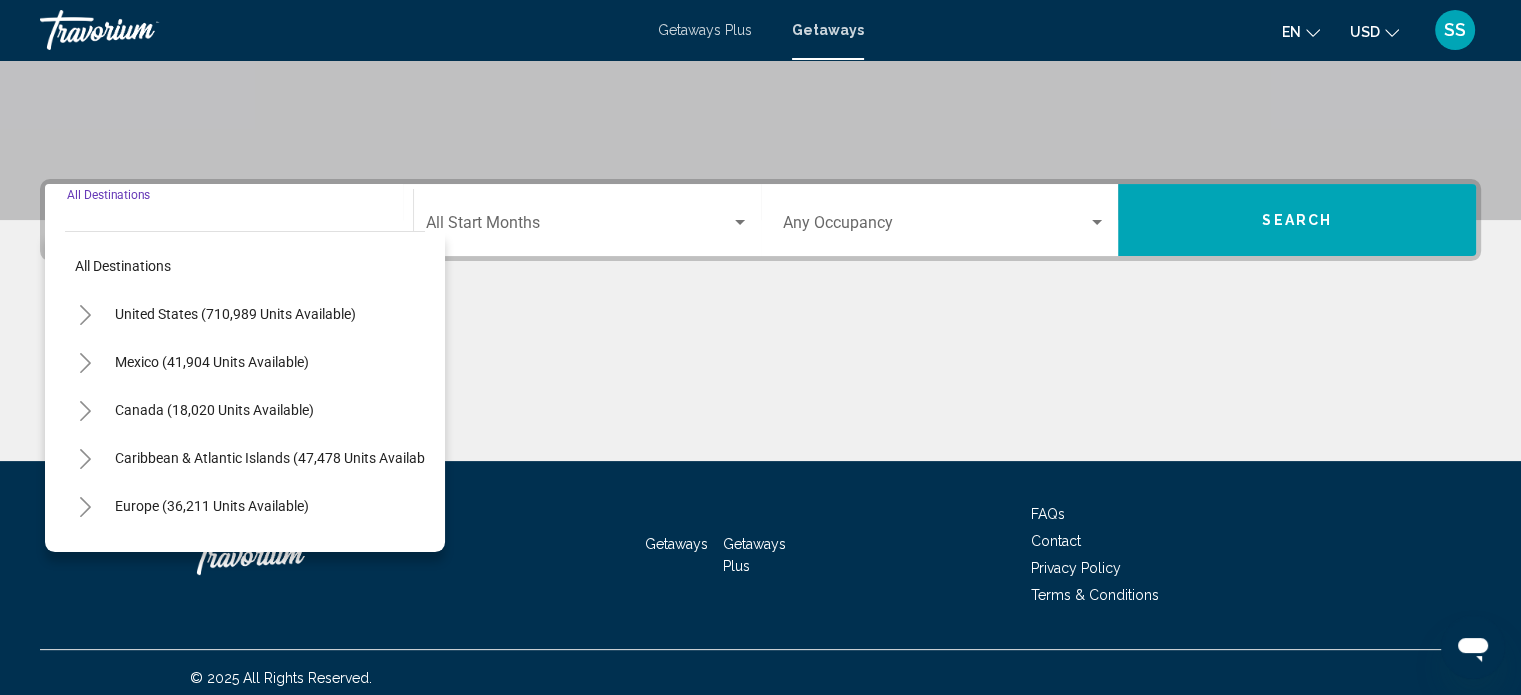 scroll, scrollTop: 390, scrollLeft: 0, axis: vertical 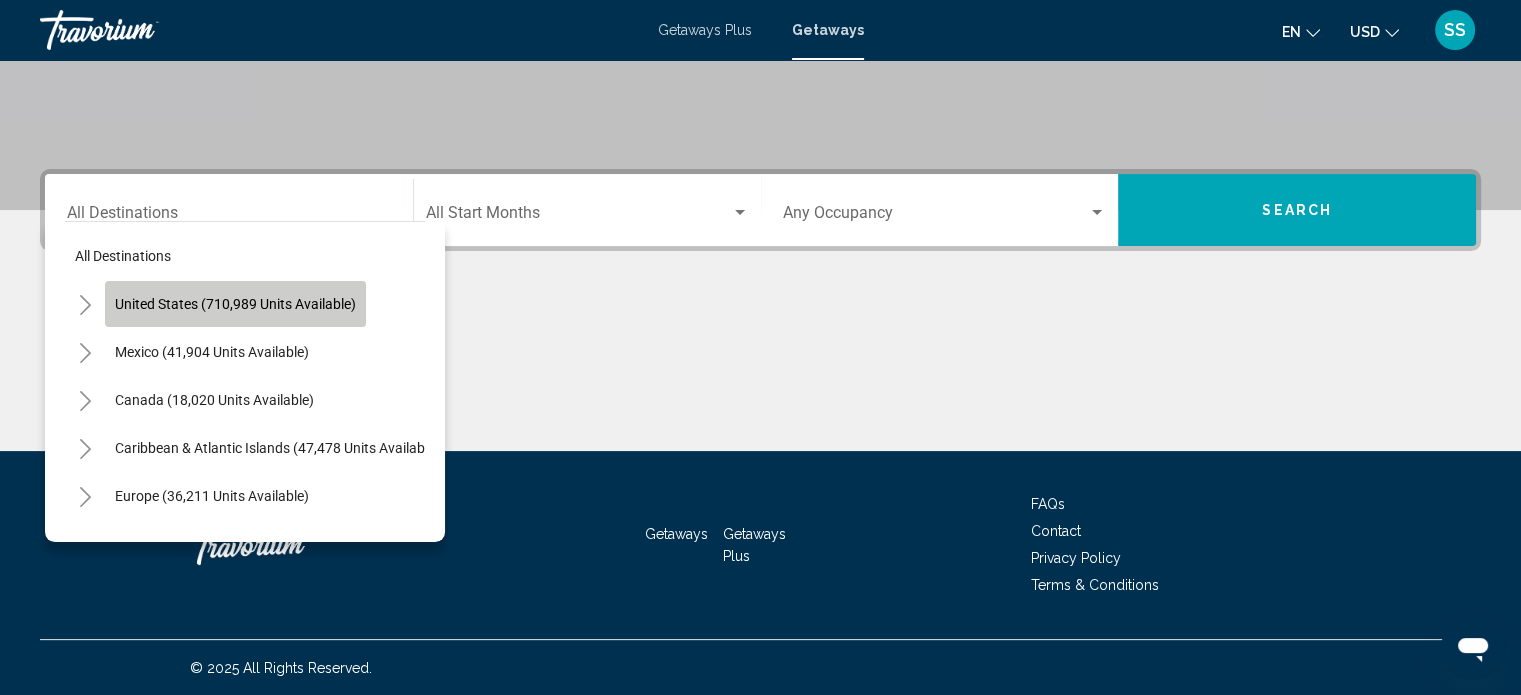 click on "United States (710,989 units available)" at bounding box center [235, 304] 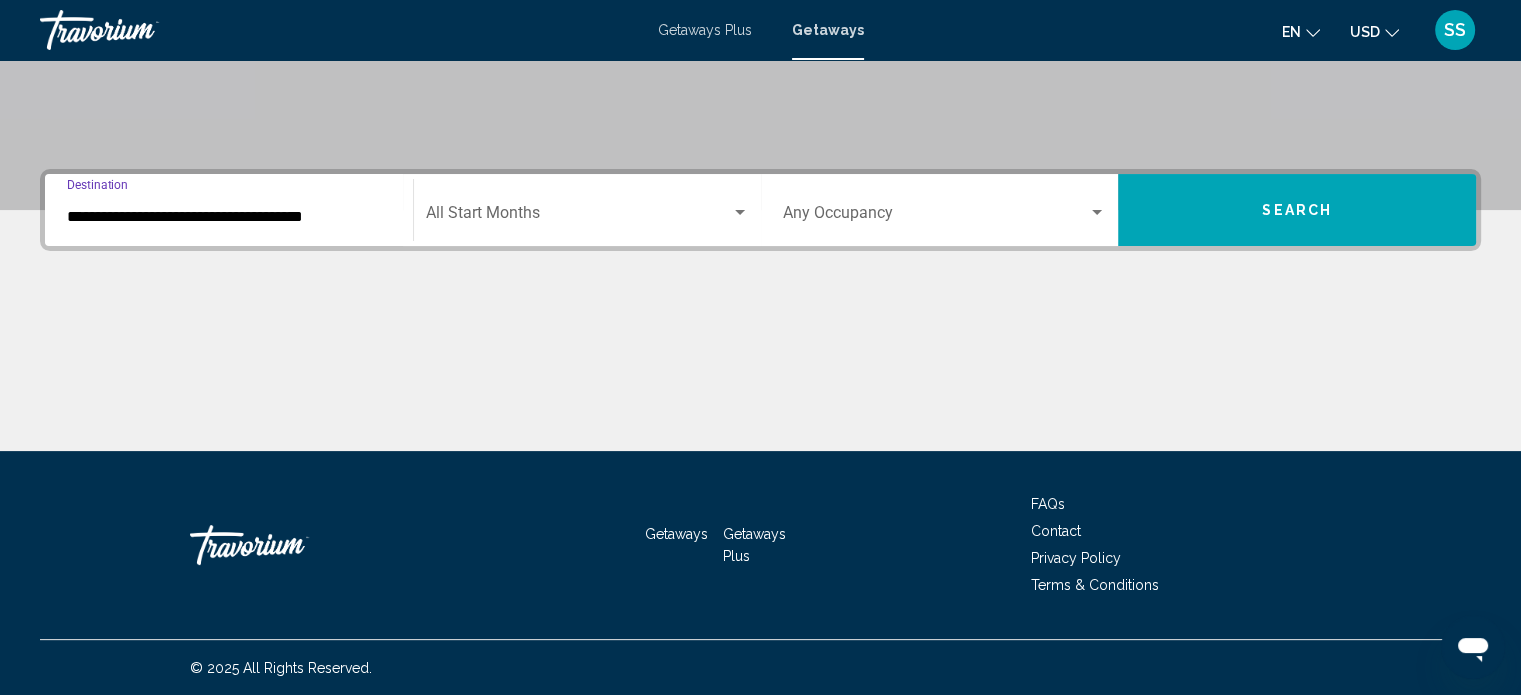click on "**********" at bounding box center (229, 217) 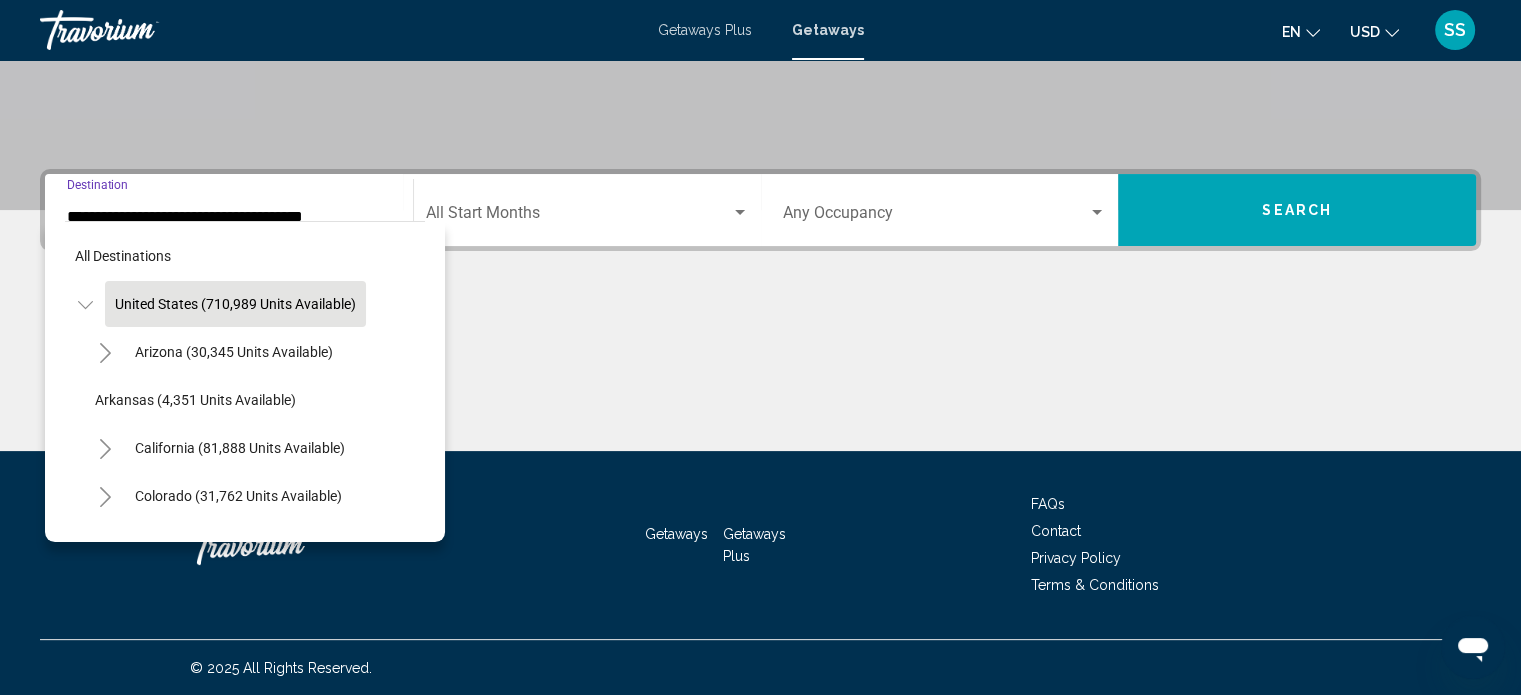 scroll, scrollTop: 346, scrollLeft: 0, axis: vertical 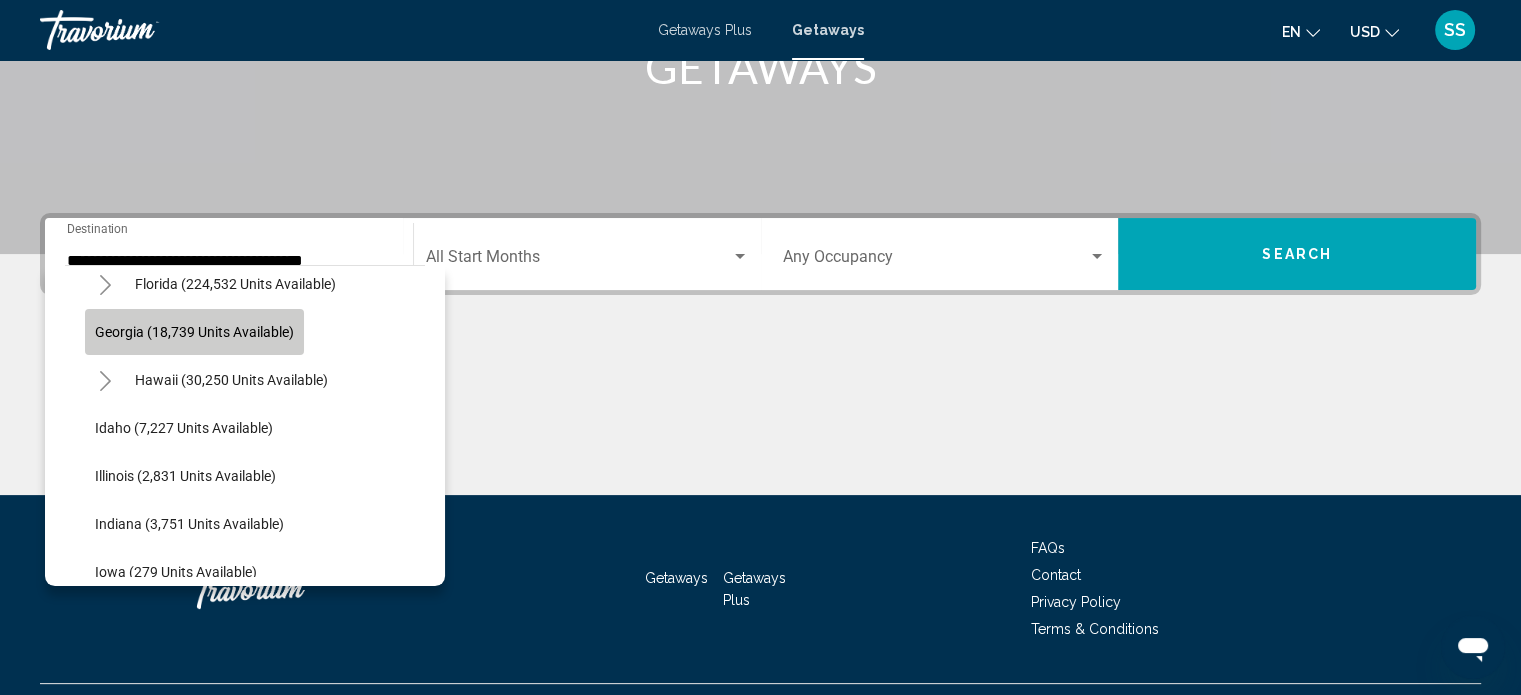 click on "Georgia (18,739 units available)" at bounding box center [194, 332] 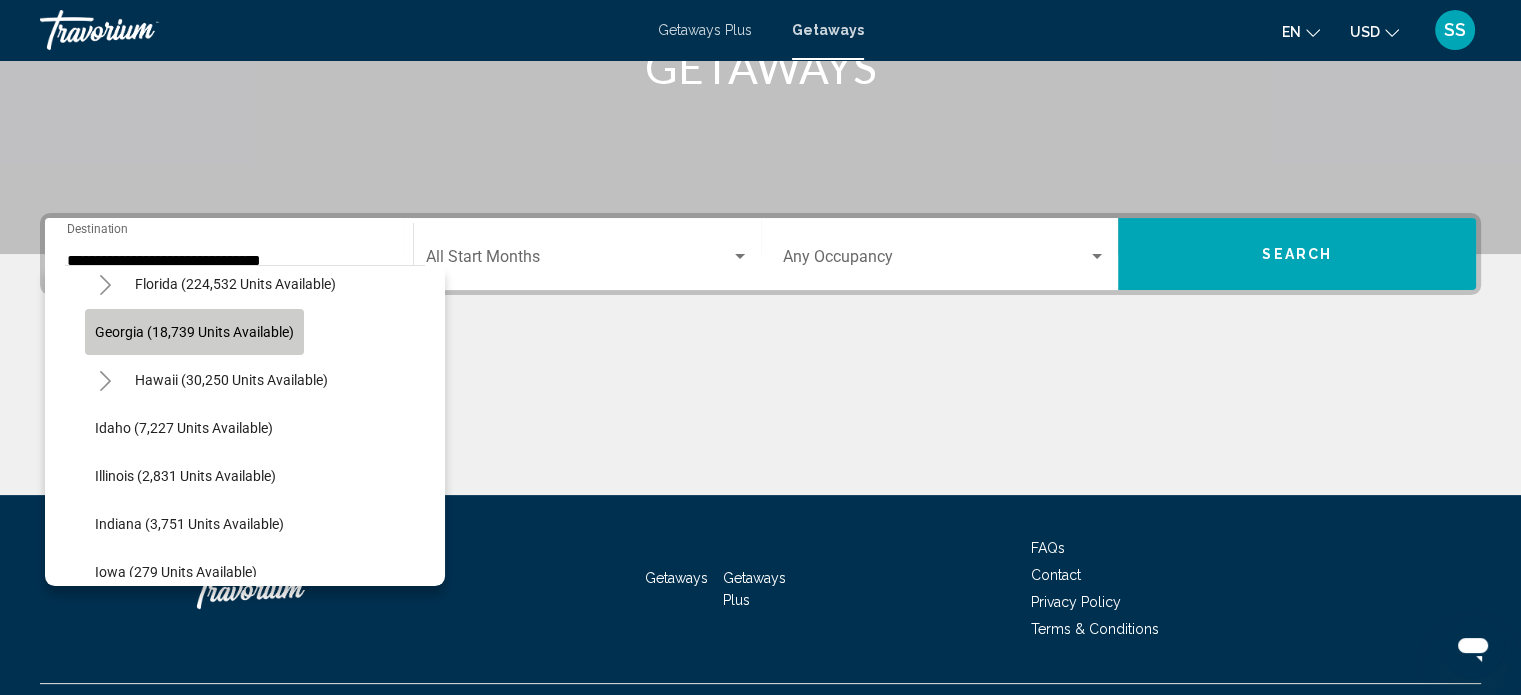 scroll, scrollTop: 390, scrollLeft: 0, axis: vertical 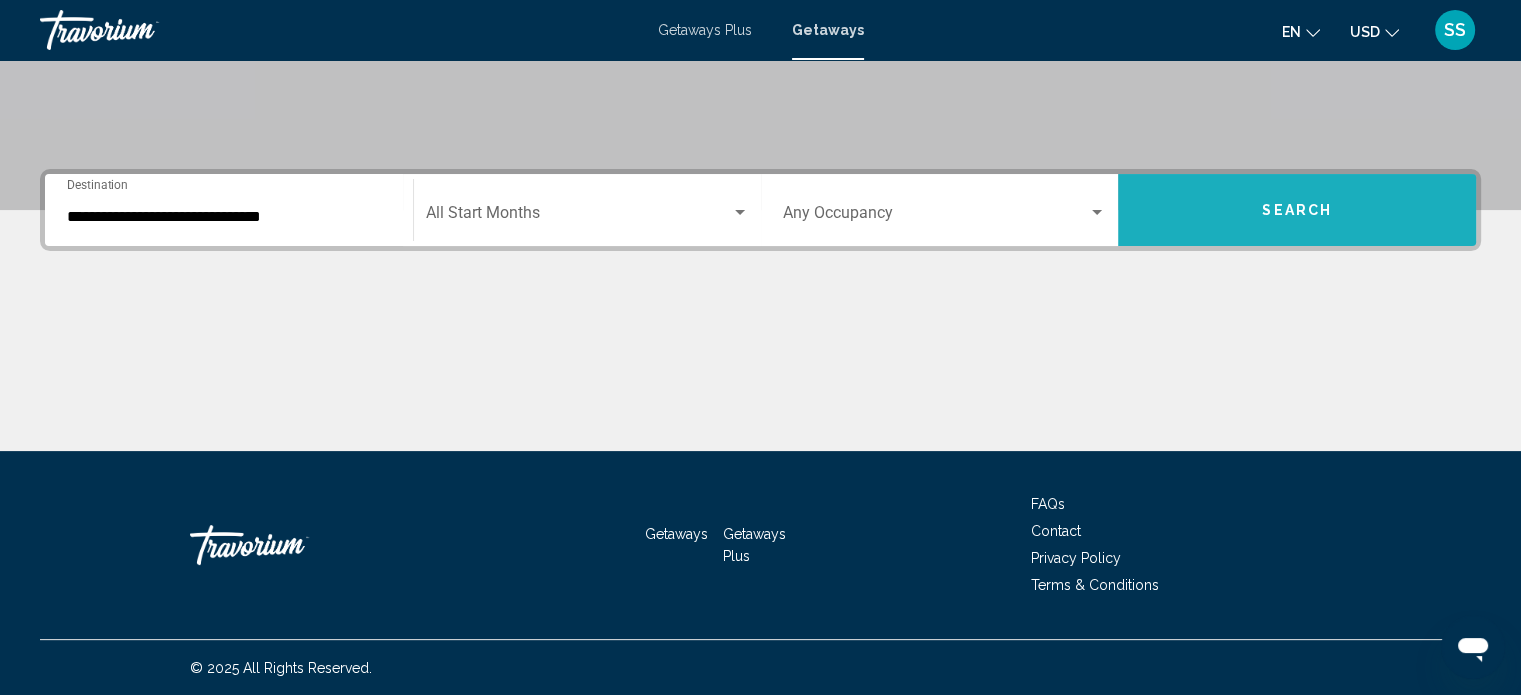 click on "Search" at bounding box center [1297, 210] 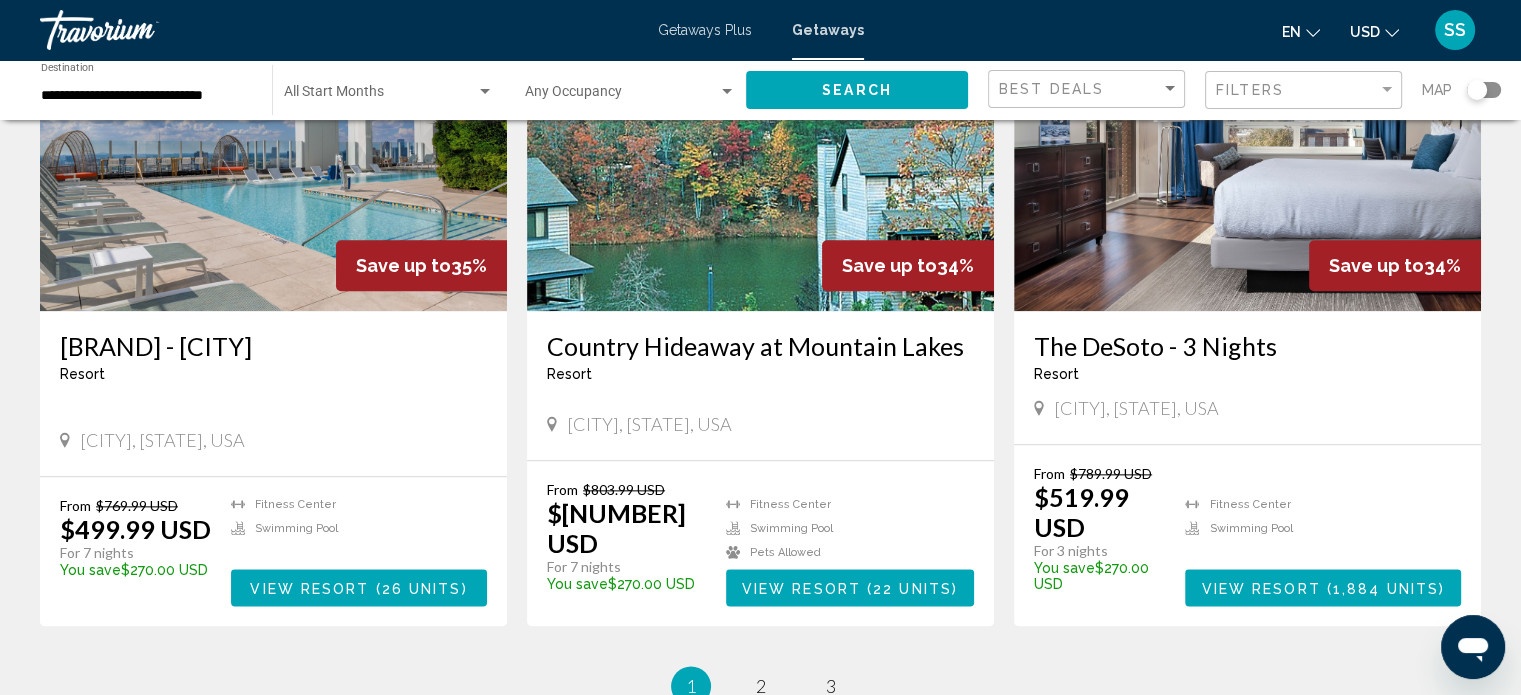 scroll, scrollTop: 2300, scrollLeft: 0, axis: vertical 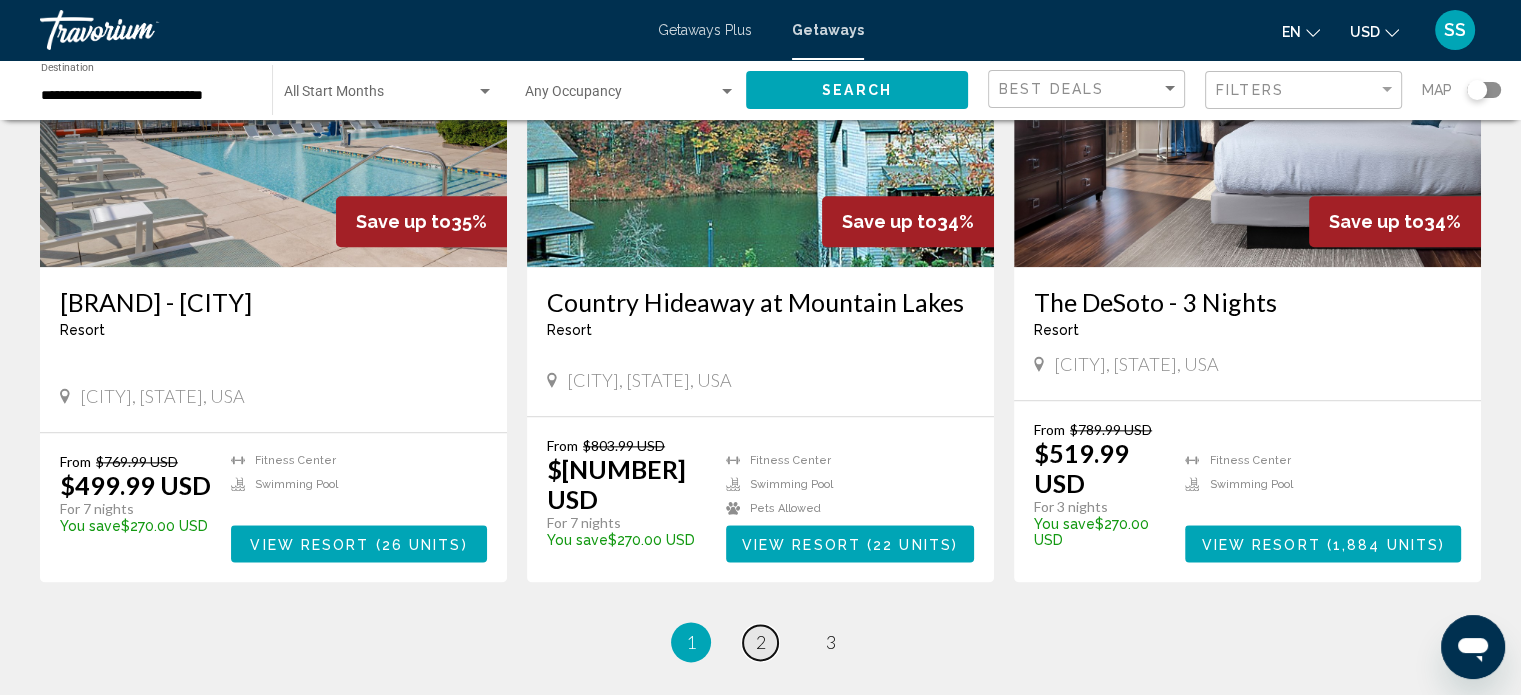 click on "2" at bounding box center [761, 642] 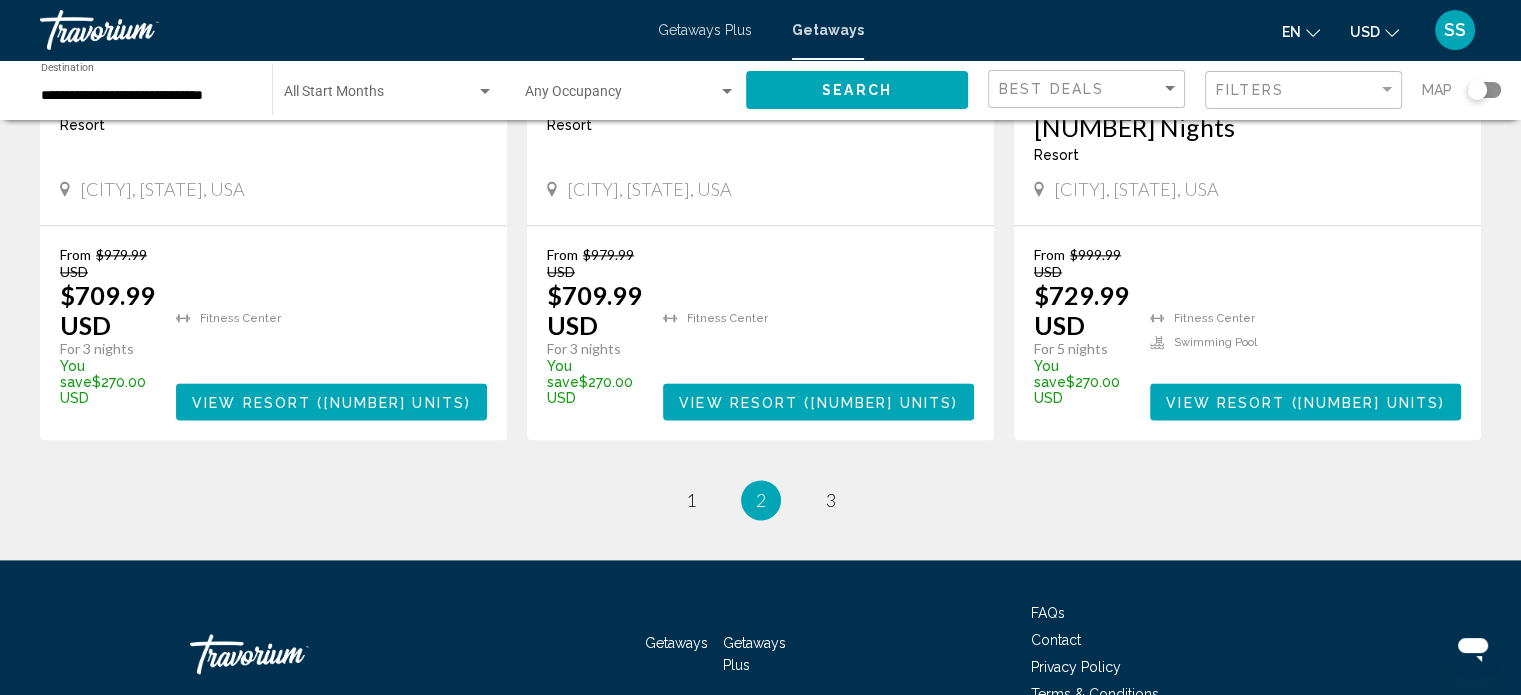 scroll, scrollTop: 2534, scrollLeft: 0, axis: vertical 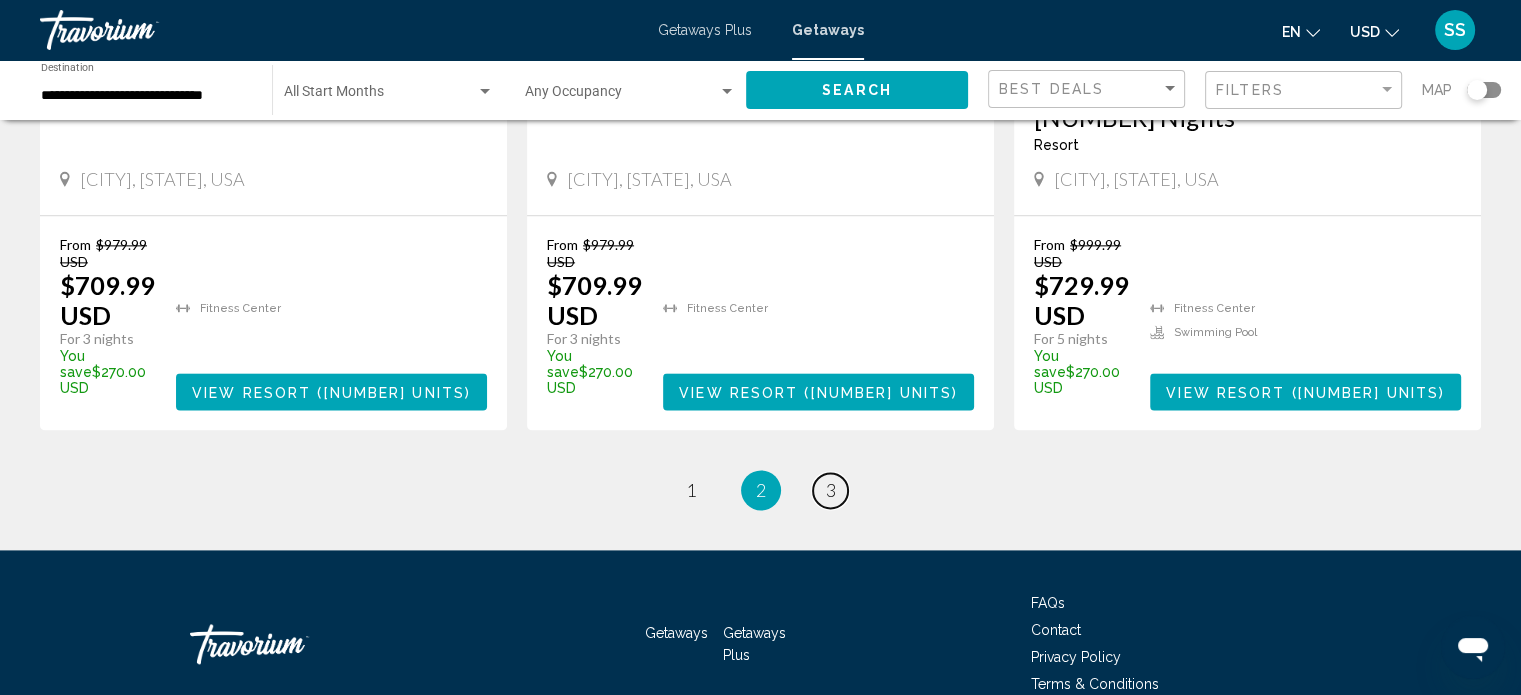 click on "3" at bounding box center [691, 490] 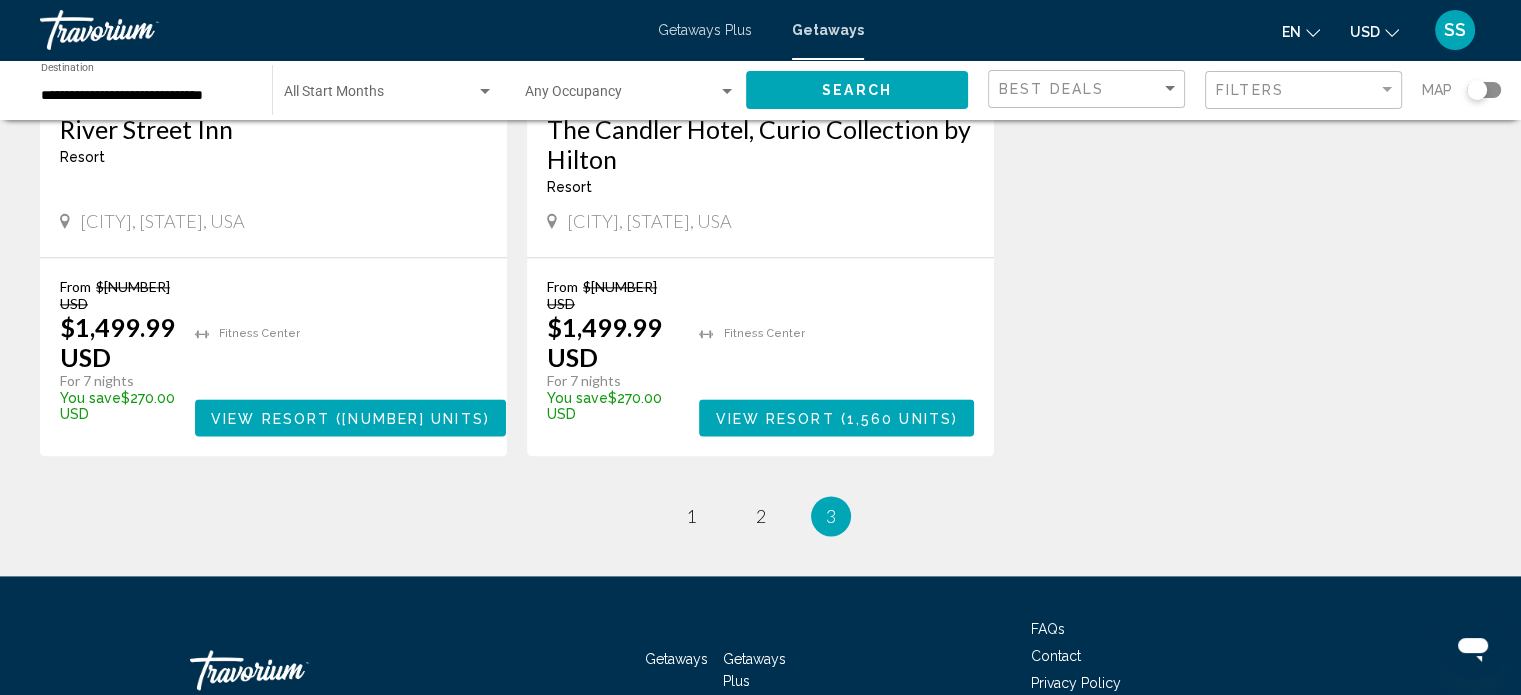 scroll, scrollTop: 2600, scrollLeft: 0, axis: vertical 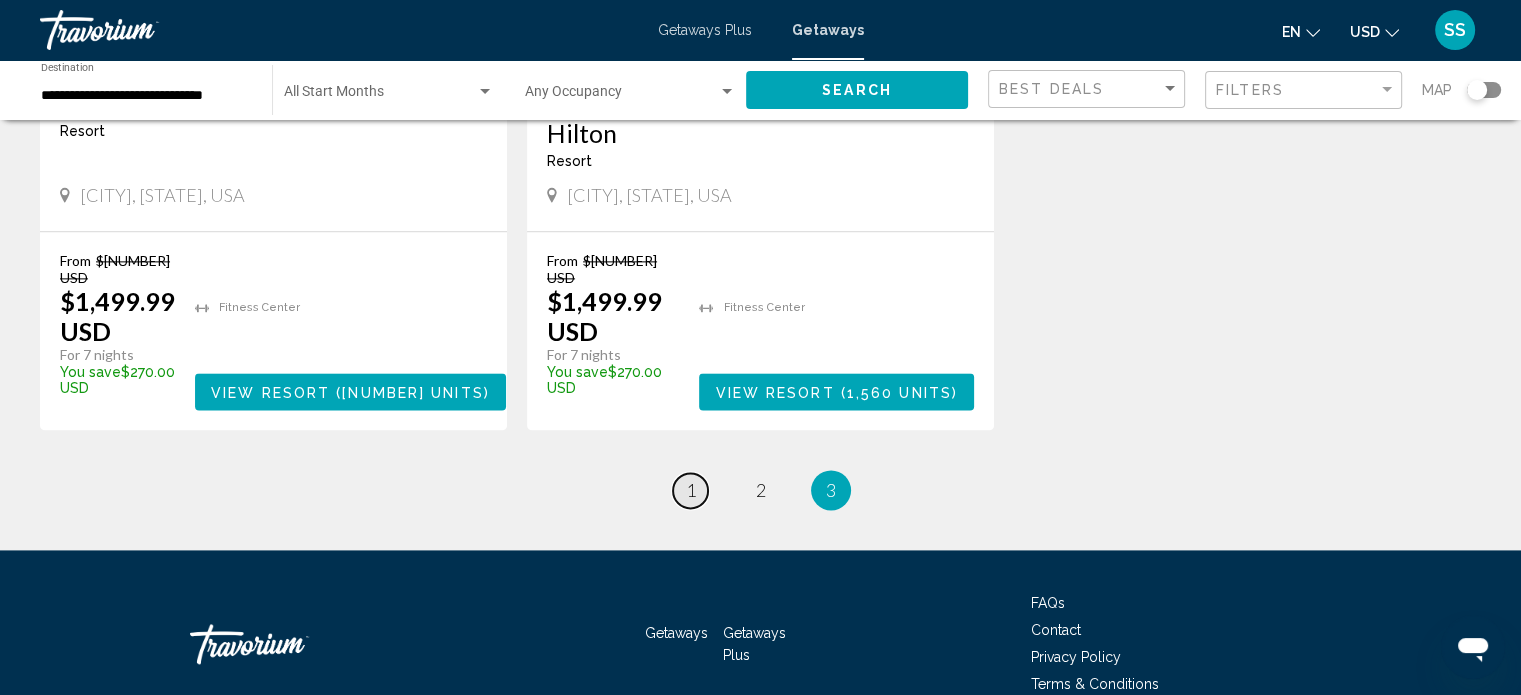 click on "page  1" at bounding box center (690, 490) 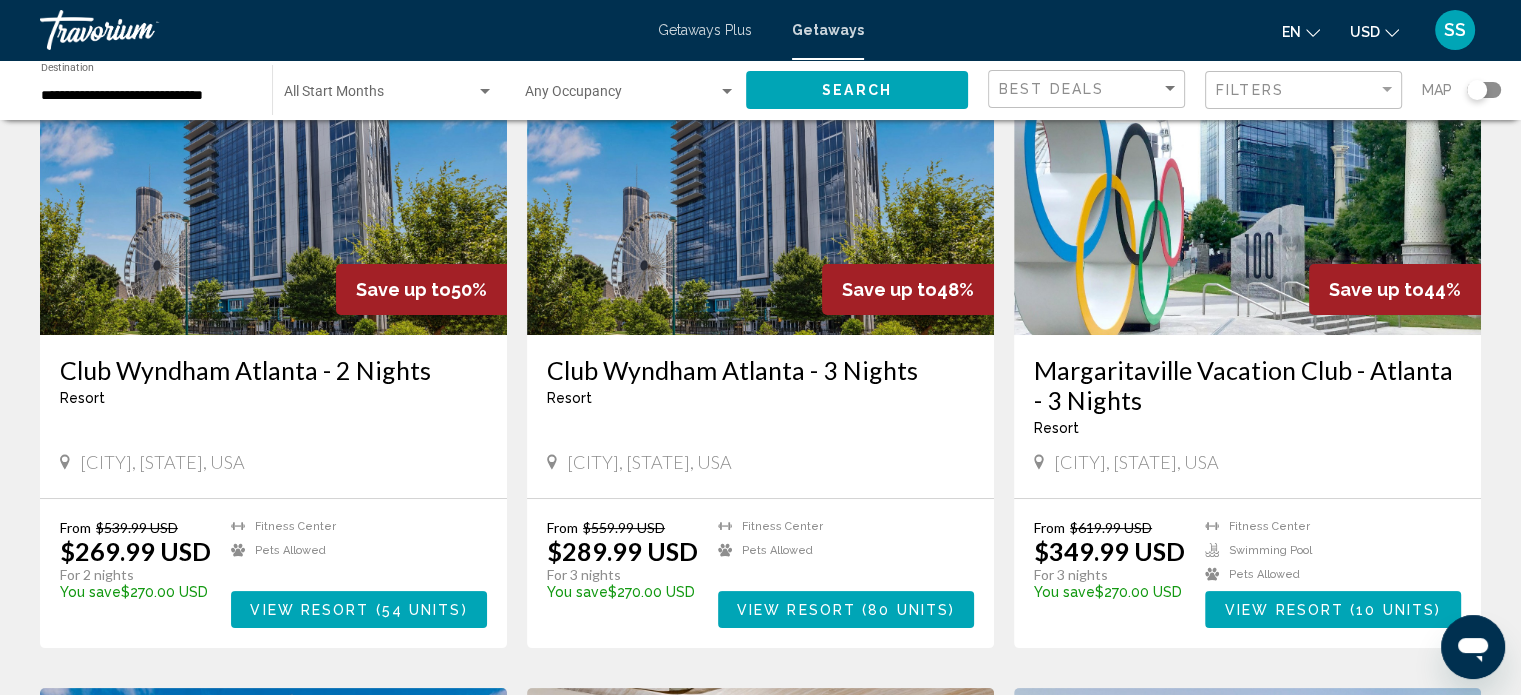 scroll, scrollTop: 200, scrollLeft: 0, axis: vertical 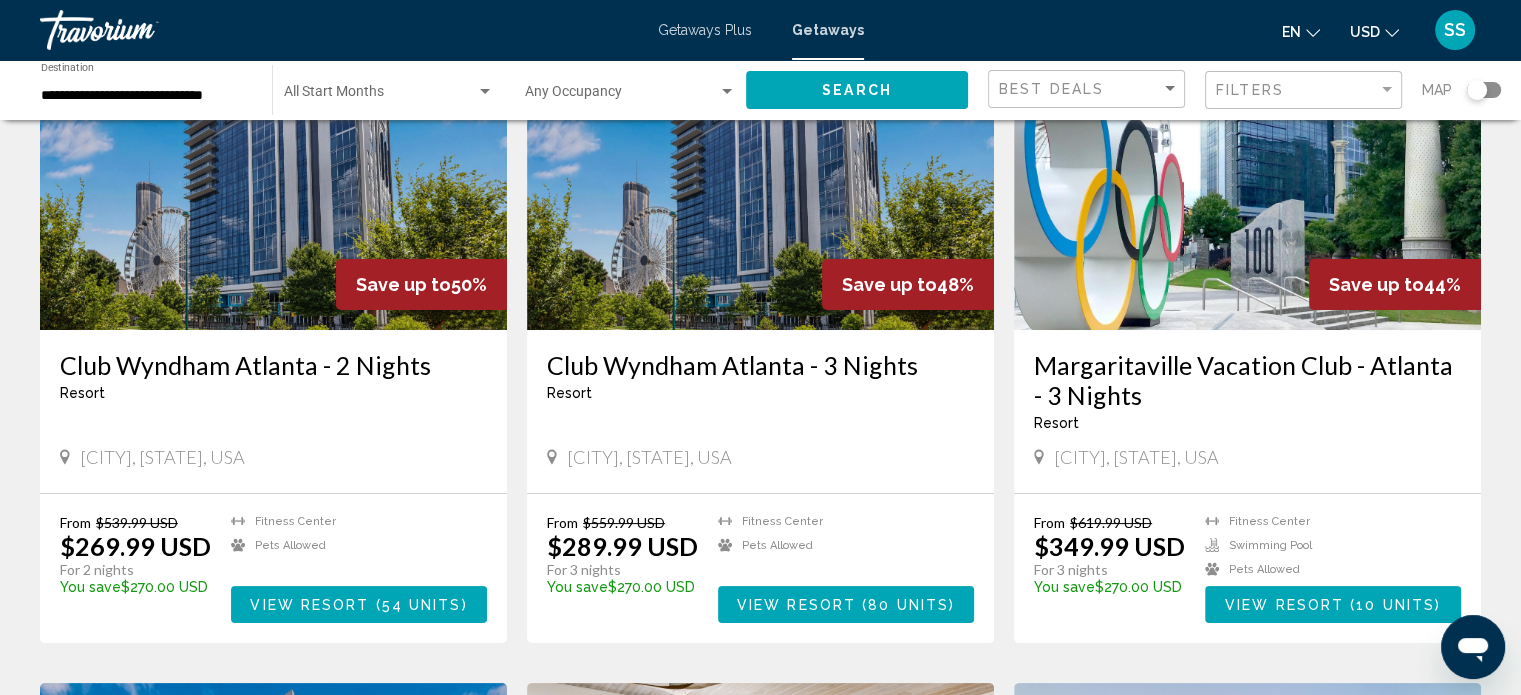 click on "View Resort" at bounding box center [1284, 605] 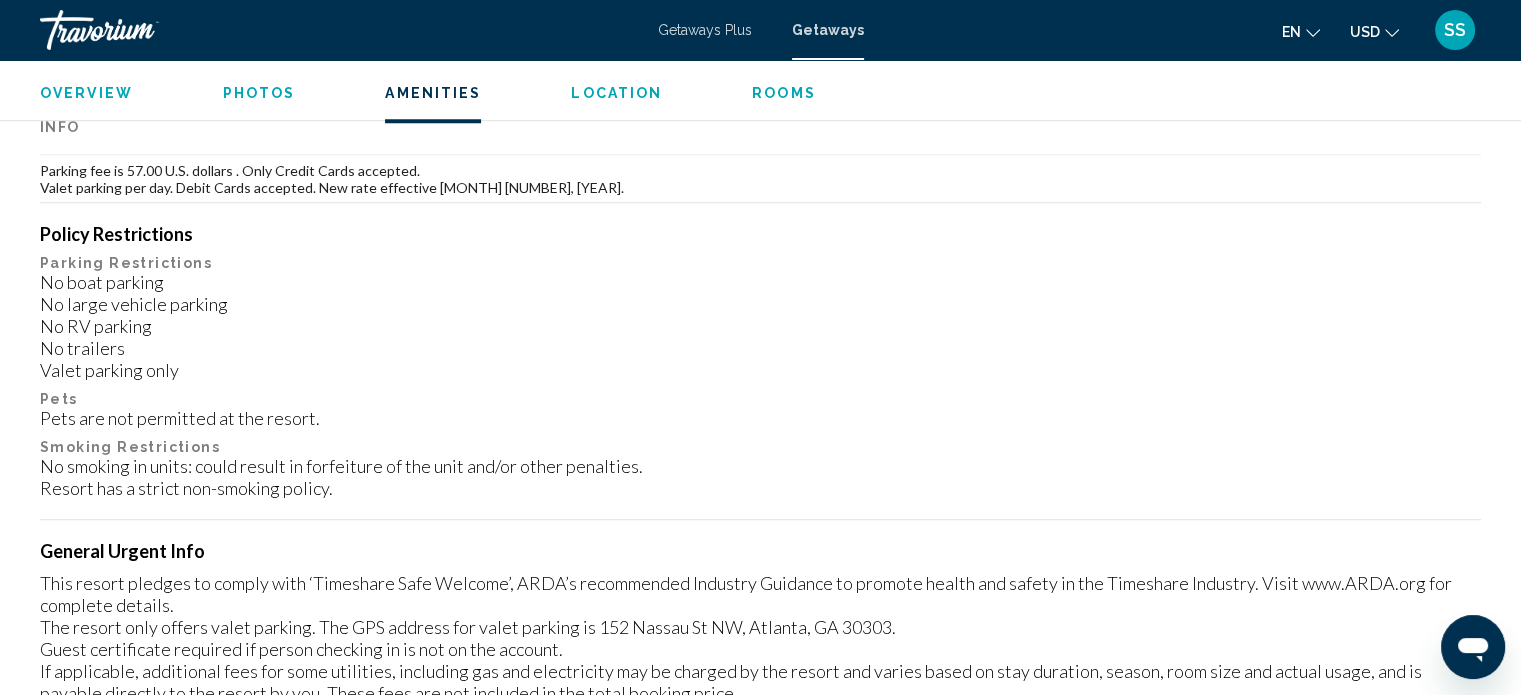 scroll, scrollTop: 1612, scrollLeft: 0, axis: vertical 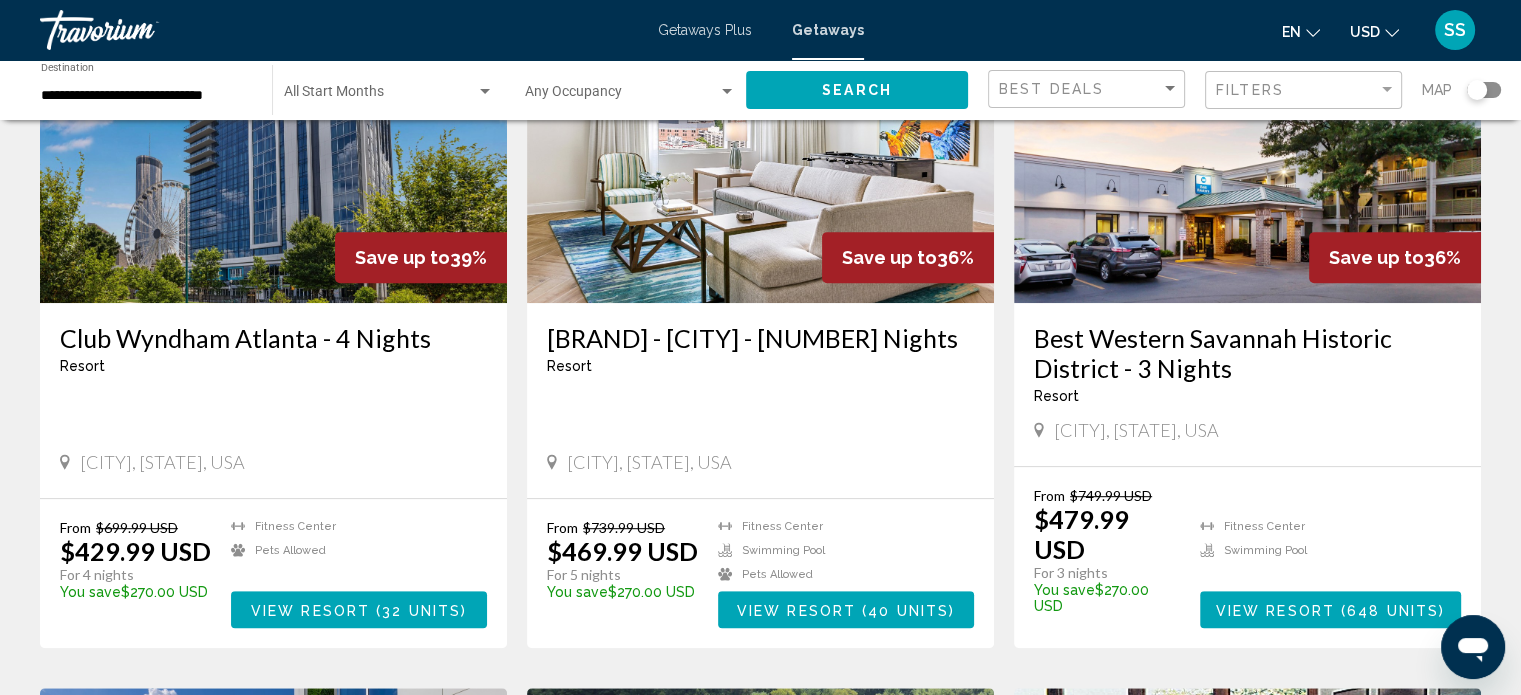 click on "Margaritaville Vacation Club - Atlanta - 5 Nights" at bounding box center [760, 338] 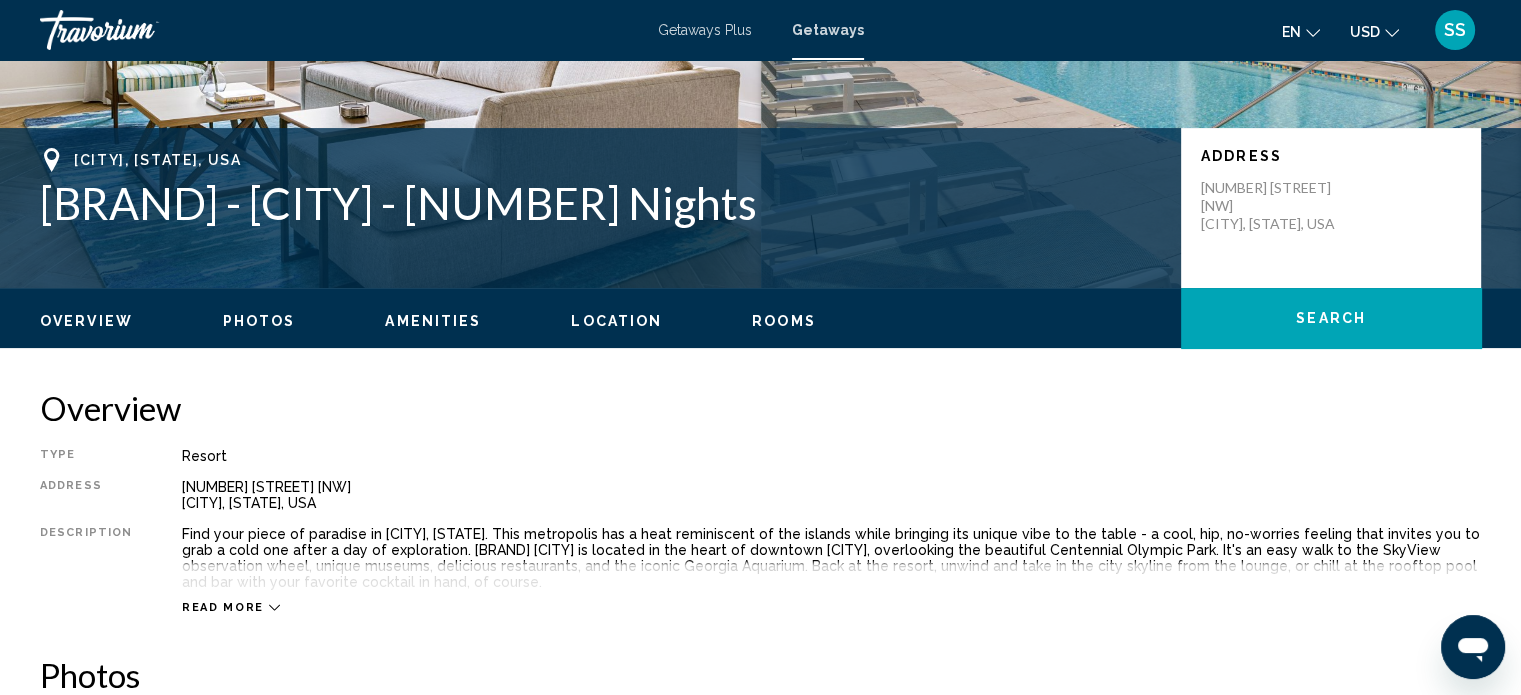 scroll, scrollTop: 512, scrollLeft: 0, axis: vertical 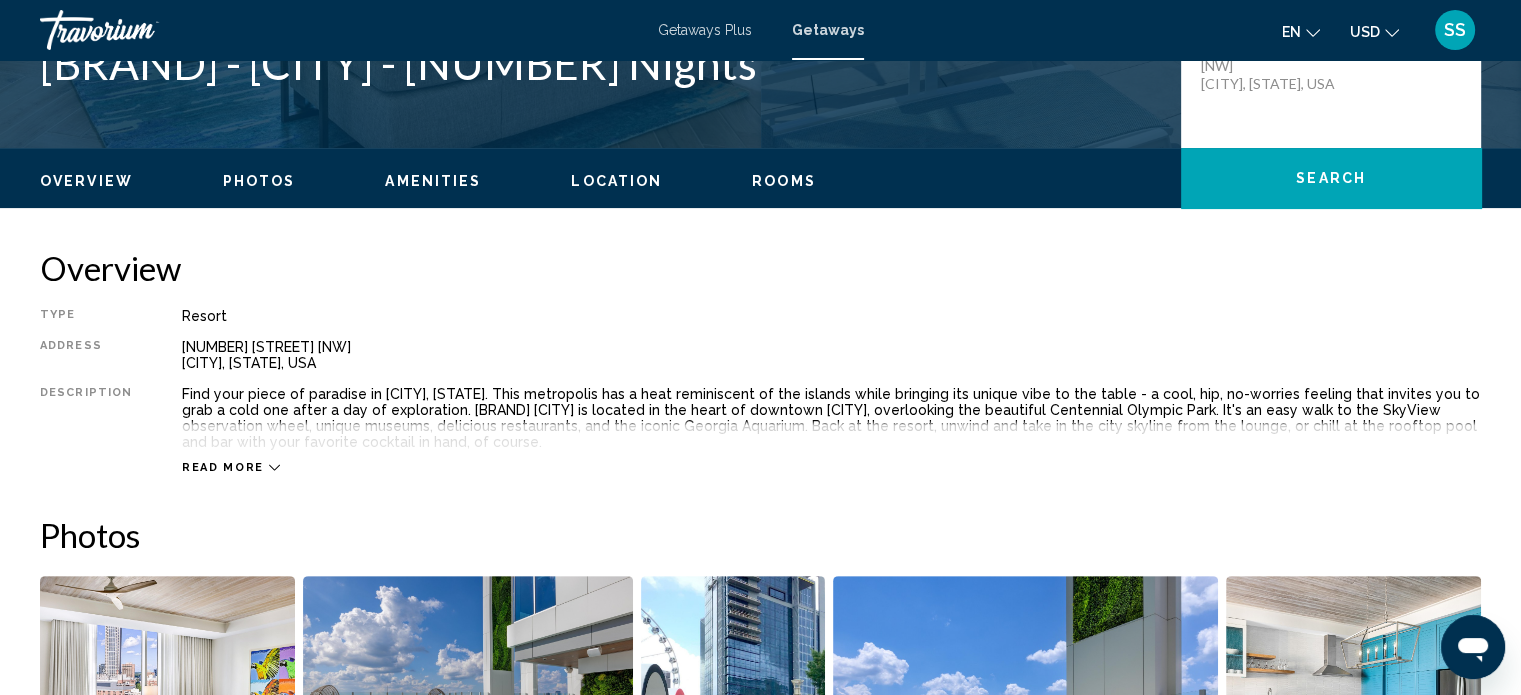 click on "Read more" at bounding box center [231, 467] 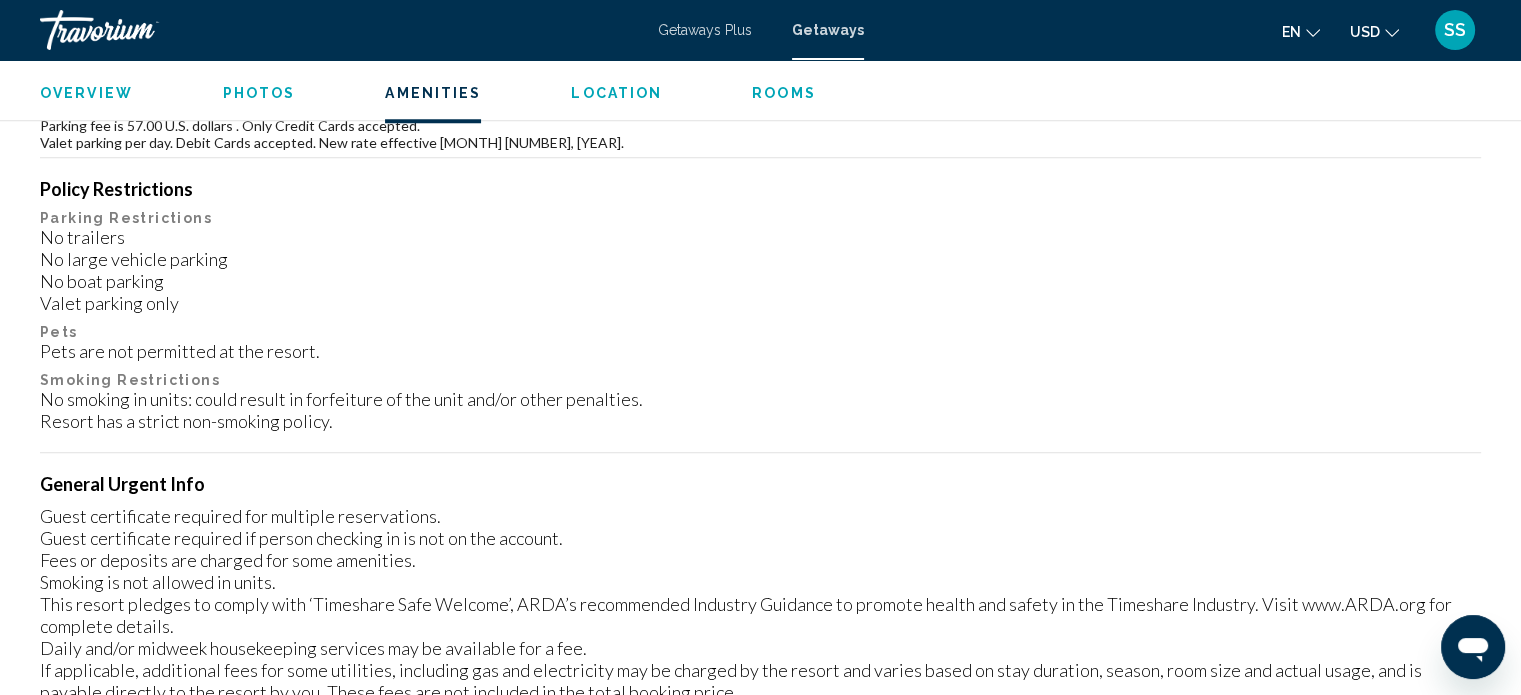 scroll, scrollTop: 1812, scrollLeft: 0, axis: vertical 